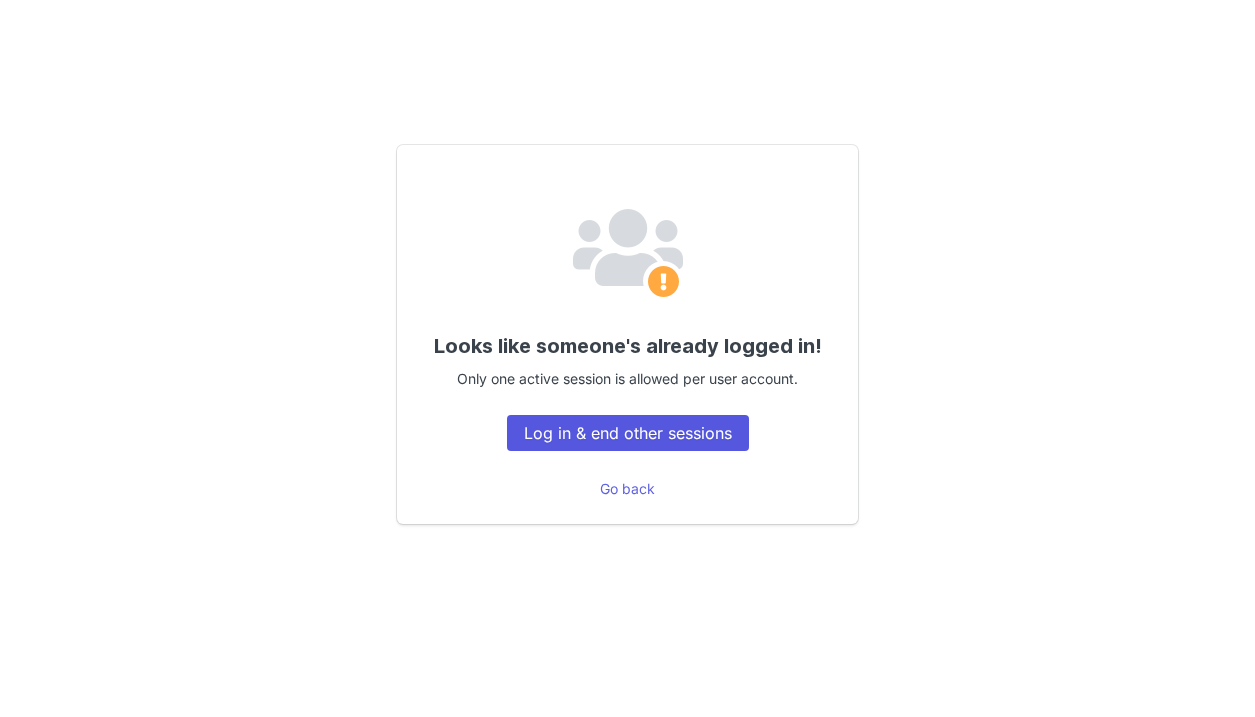 scroll, scrollTop: 0, scrollLeft: 0, axis: both 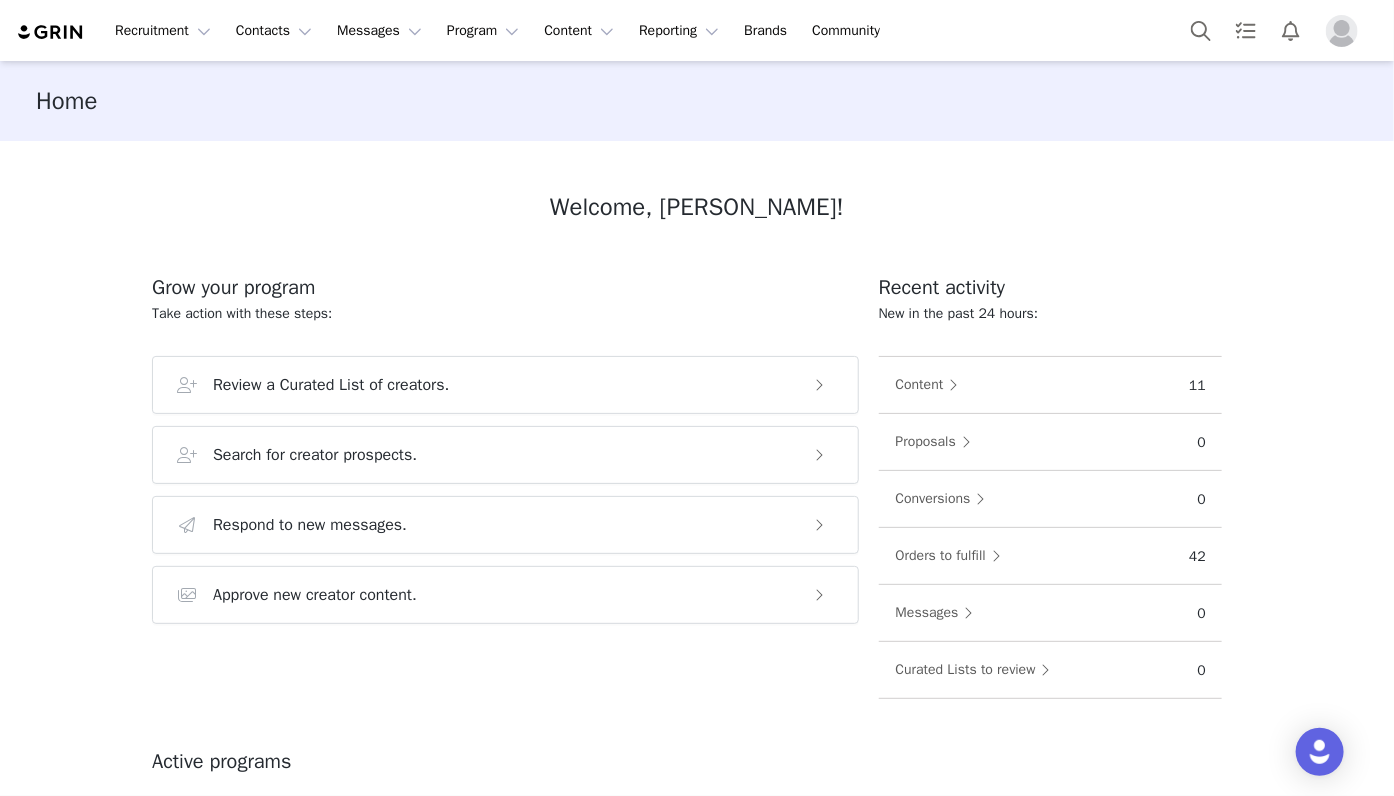 click at bounding box center [1342, 31] 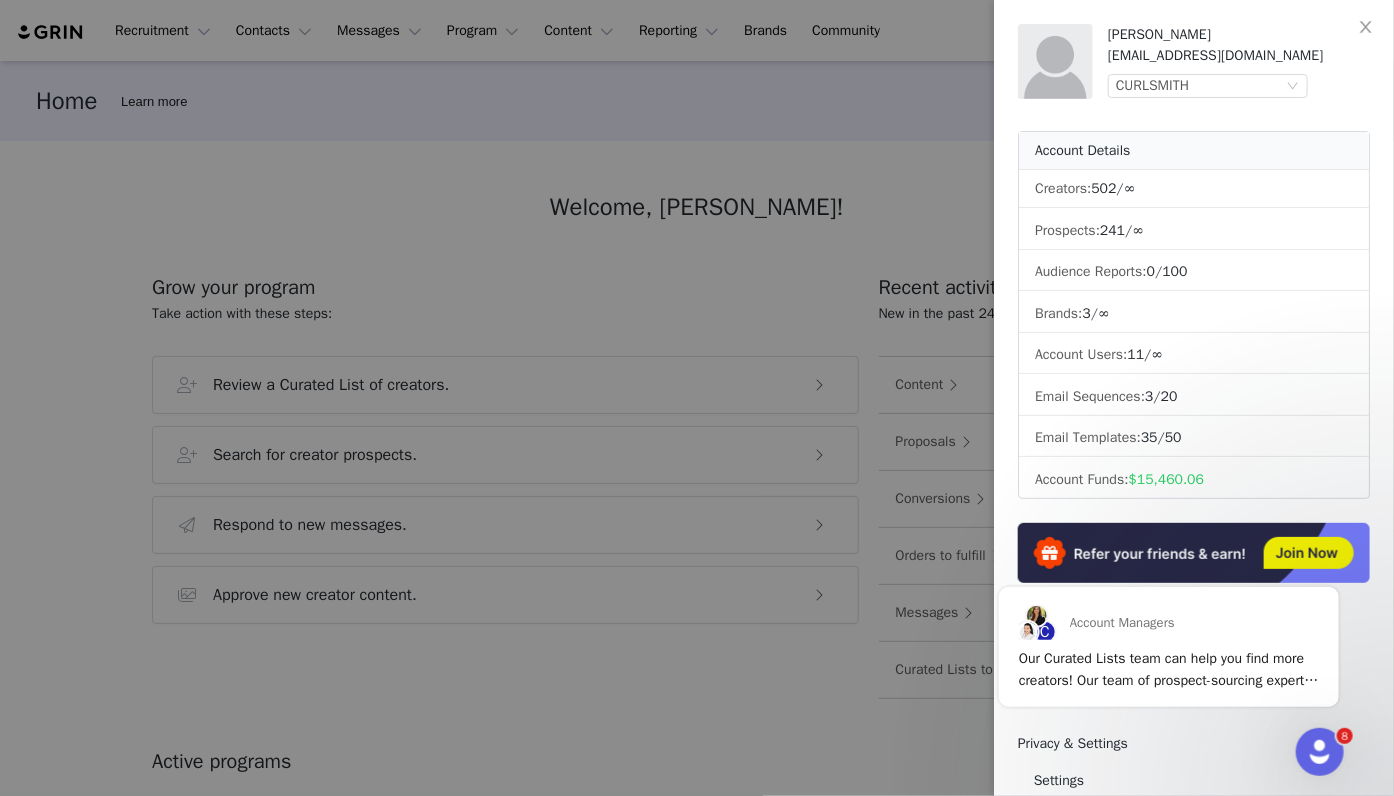 scroll, scrollTop: 0, scrollLeft: 0, axis: both 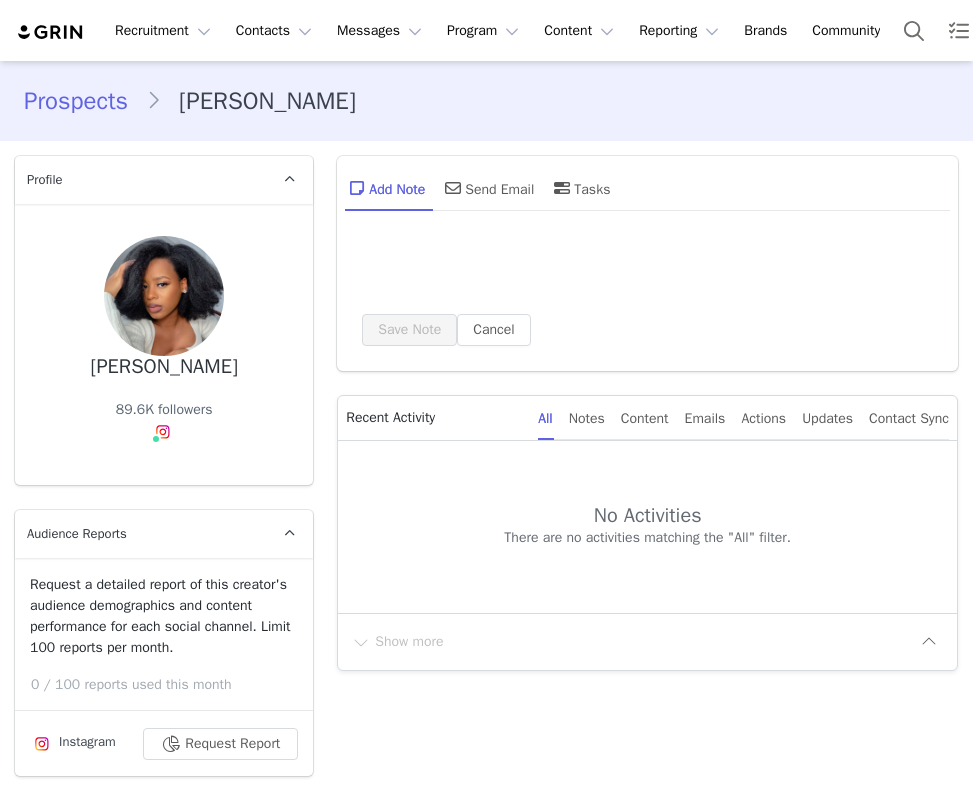 type on "+1 ([GEOGRAPHIC_DATA])" 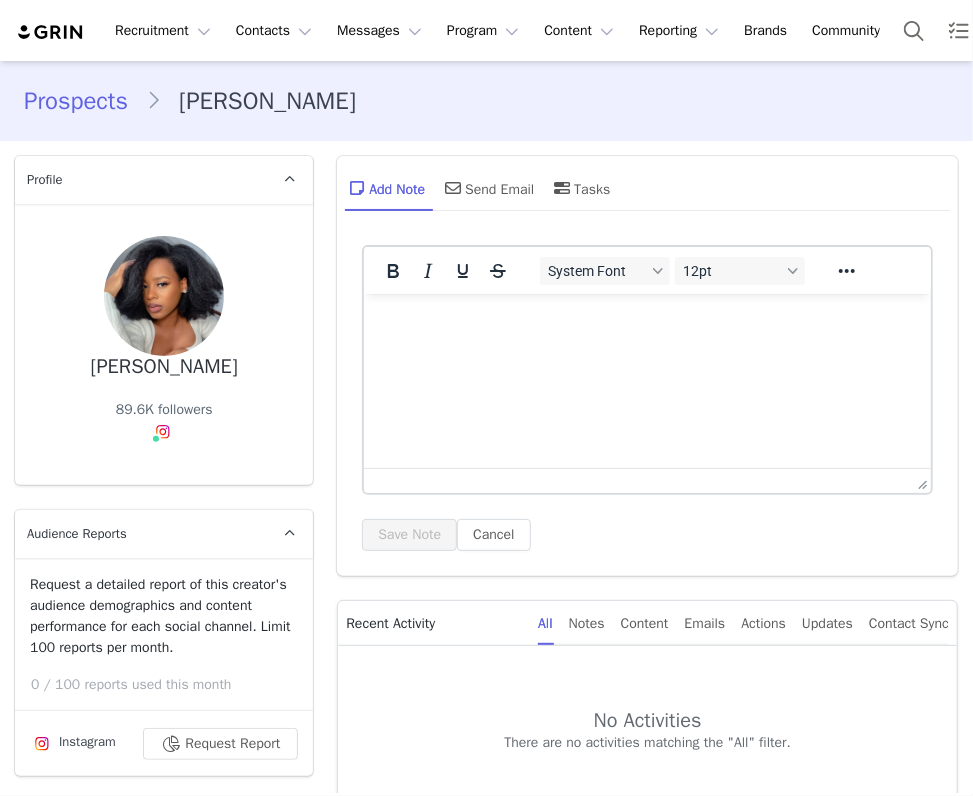 scroll, scrollTop: 0, scrollLeft: 0, axis: both 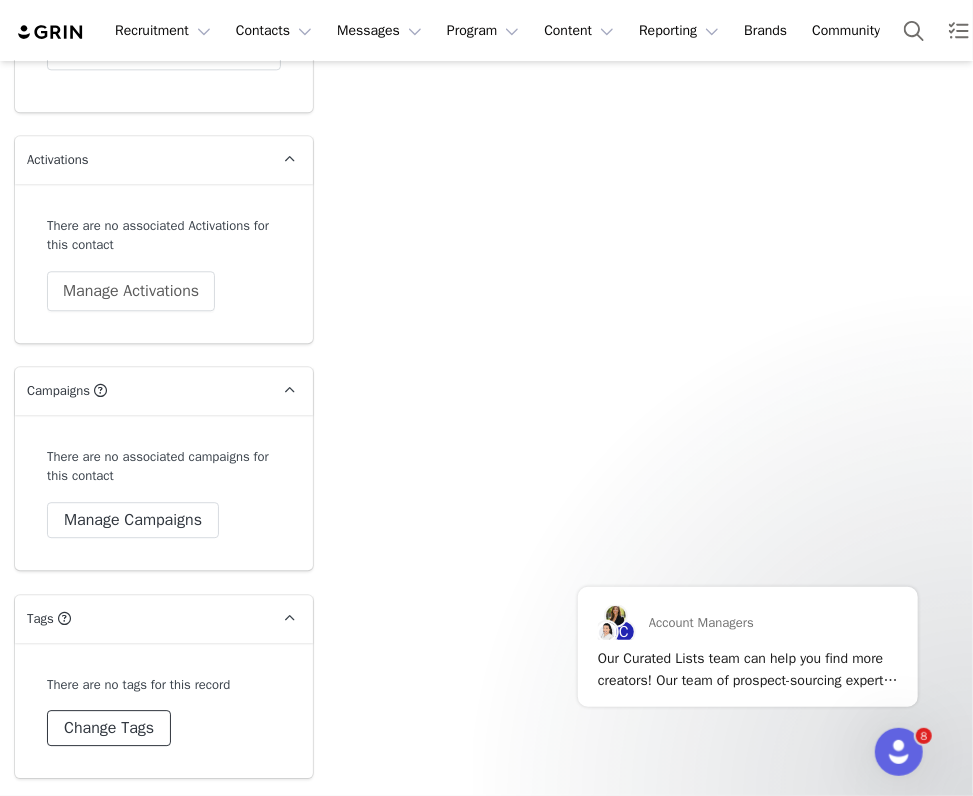 click on "Change Tags" at bounding box center [109, 728] 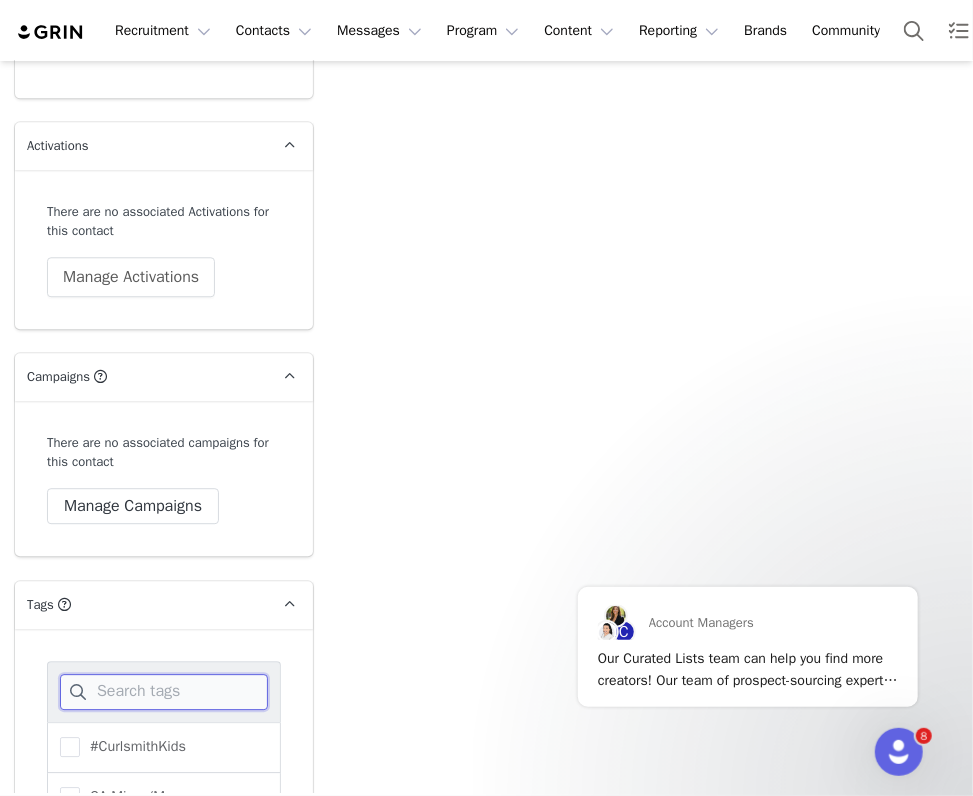 click at bounding box center [164, 692] 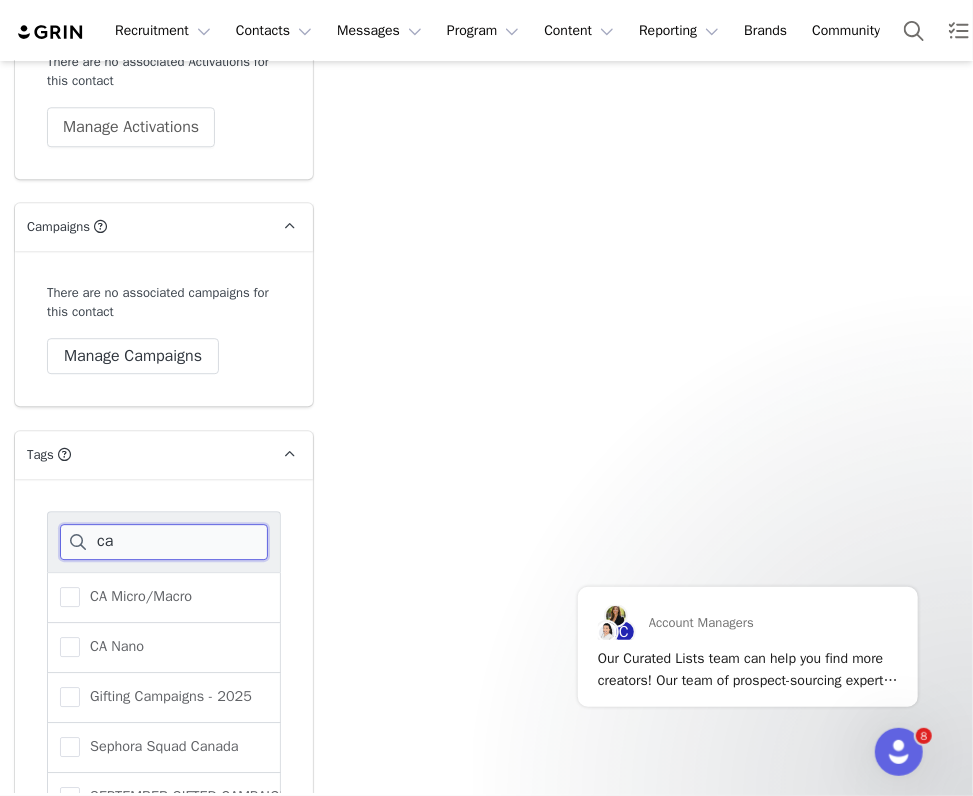 scroll, scrollTop: 4971, scrollLeft: 0, axis: vertical 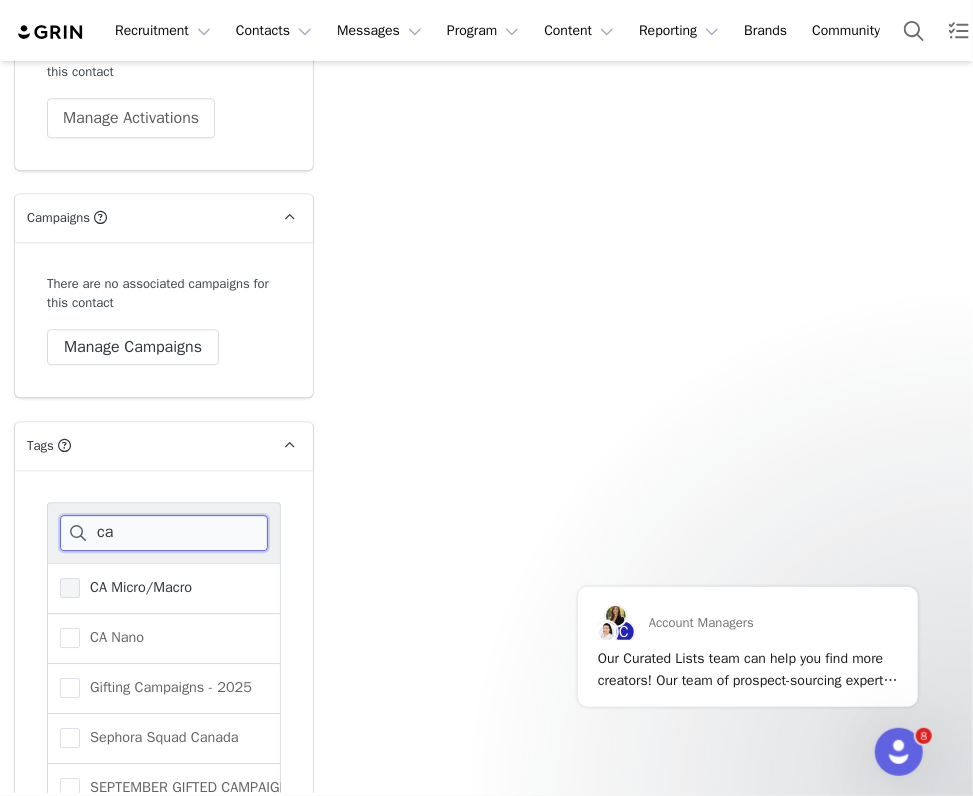 type on "ca" 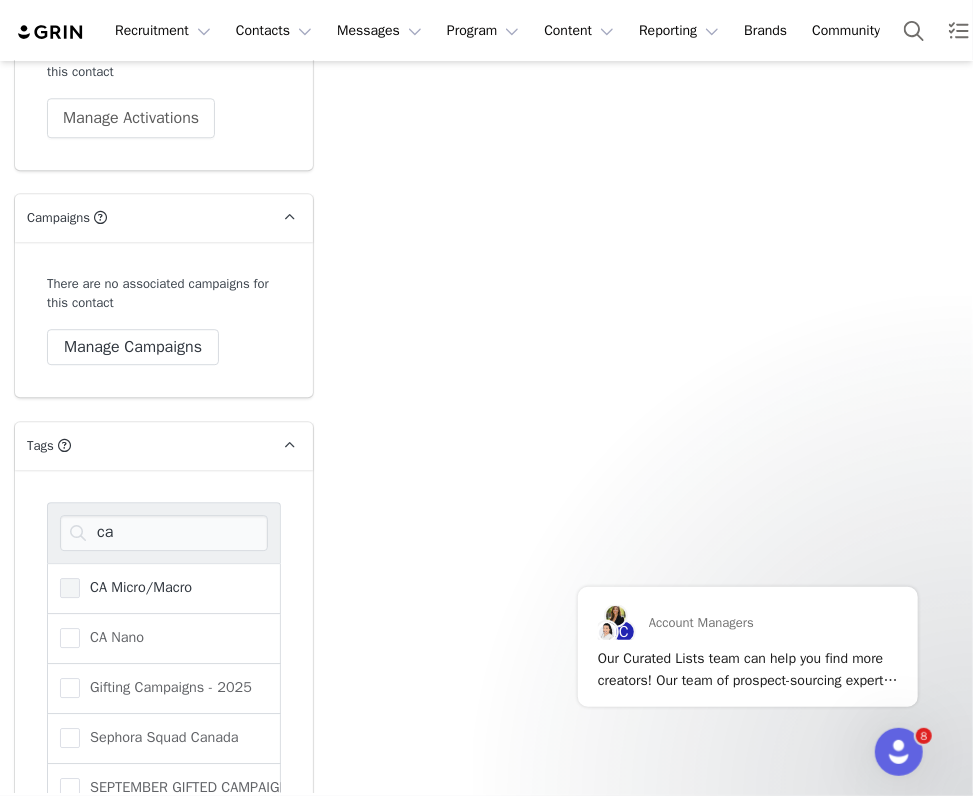 click on "CA Micro/Macro" at bounding box center [136, 587] 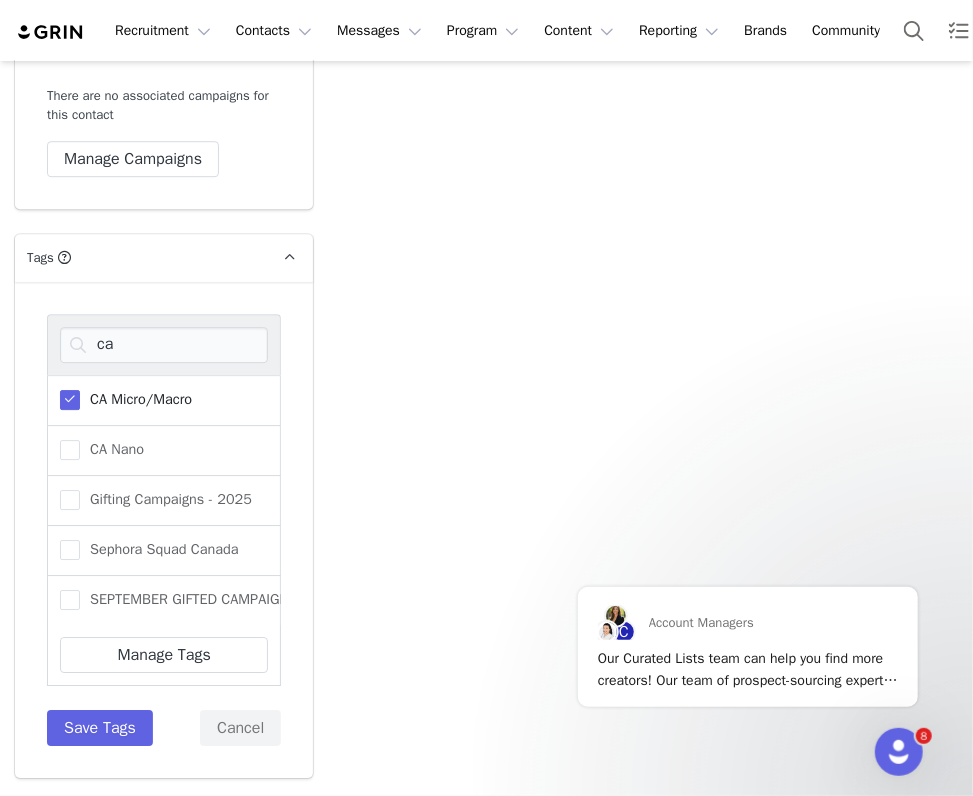 scroll, scrollTop: 5164, scrollLeft: 0, axis: vertical 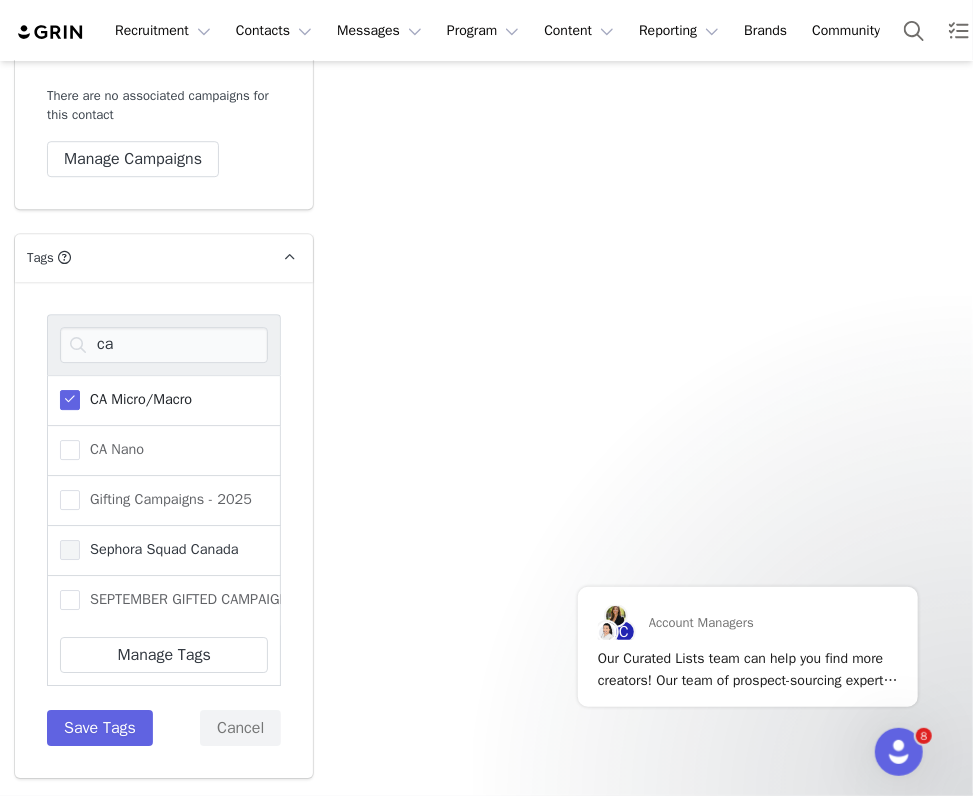 click on "Sephora Squad Canada" at bounding box center [159, 549] 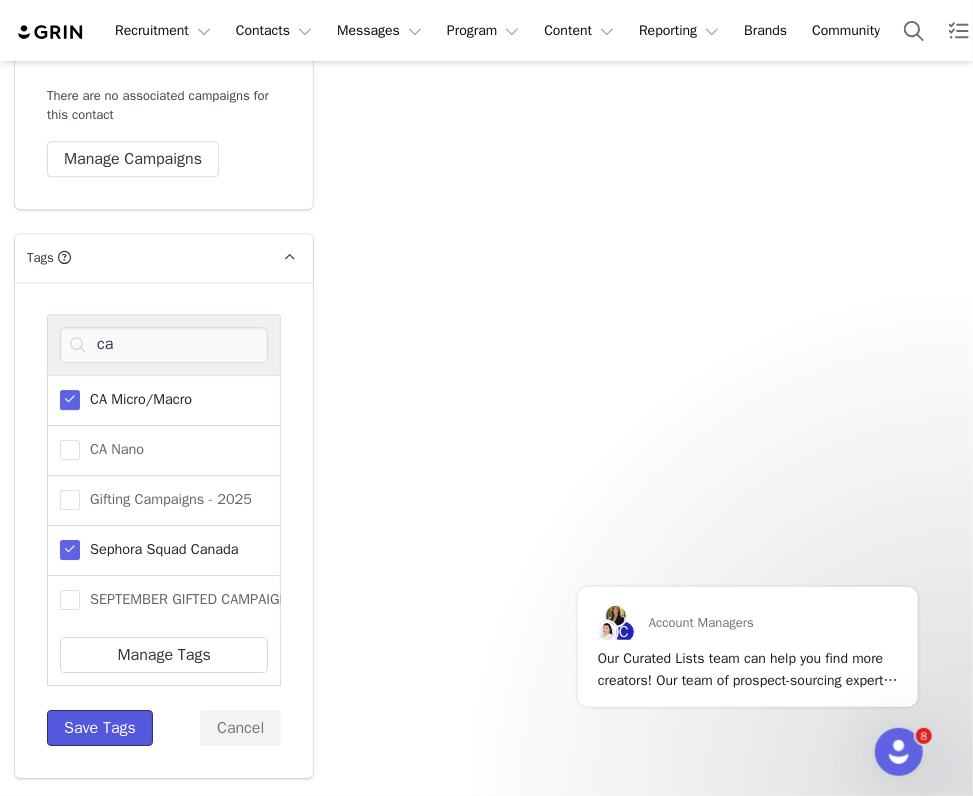 click on "Save Tags" at bounding box center (100, 728) 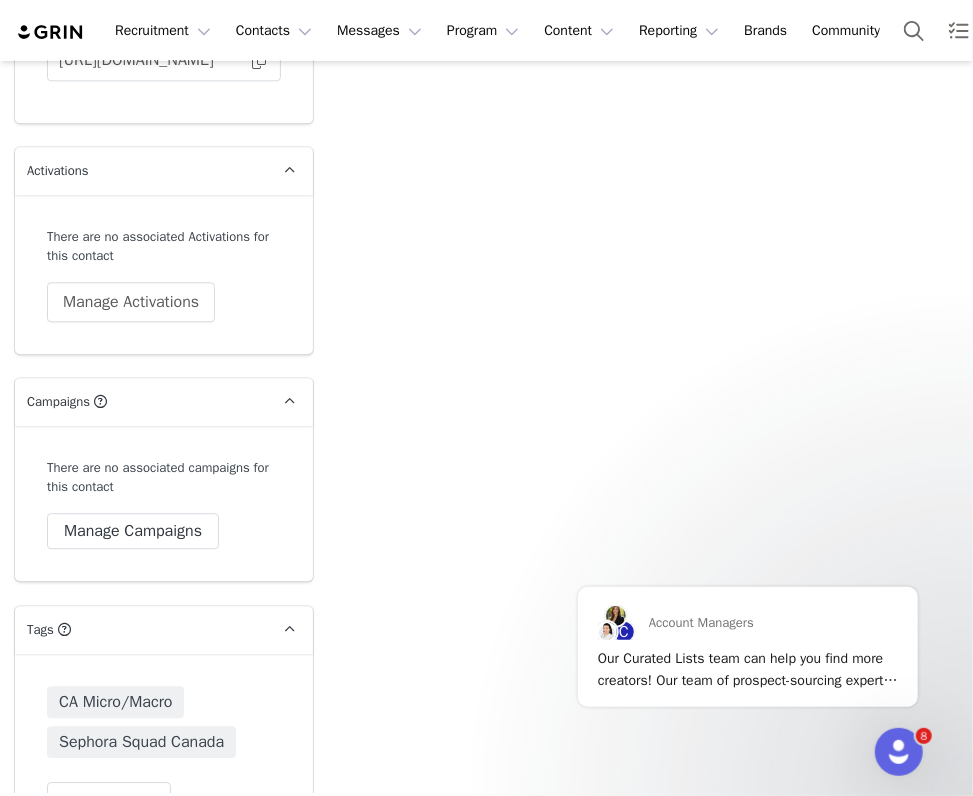 scroll, scrollTop: 4767, scrollLeft: 0, axis: vertical 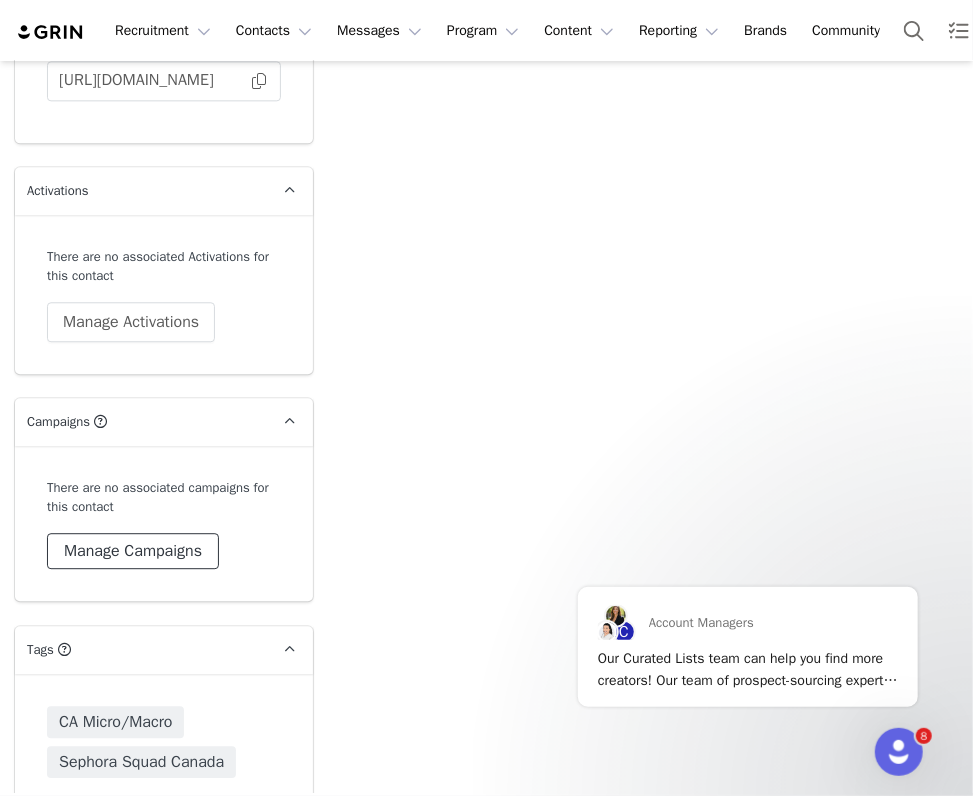click on "Manage Campaigns" at bounding box center (133, 551) 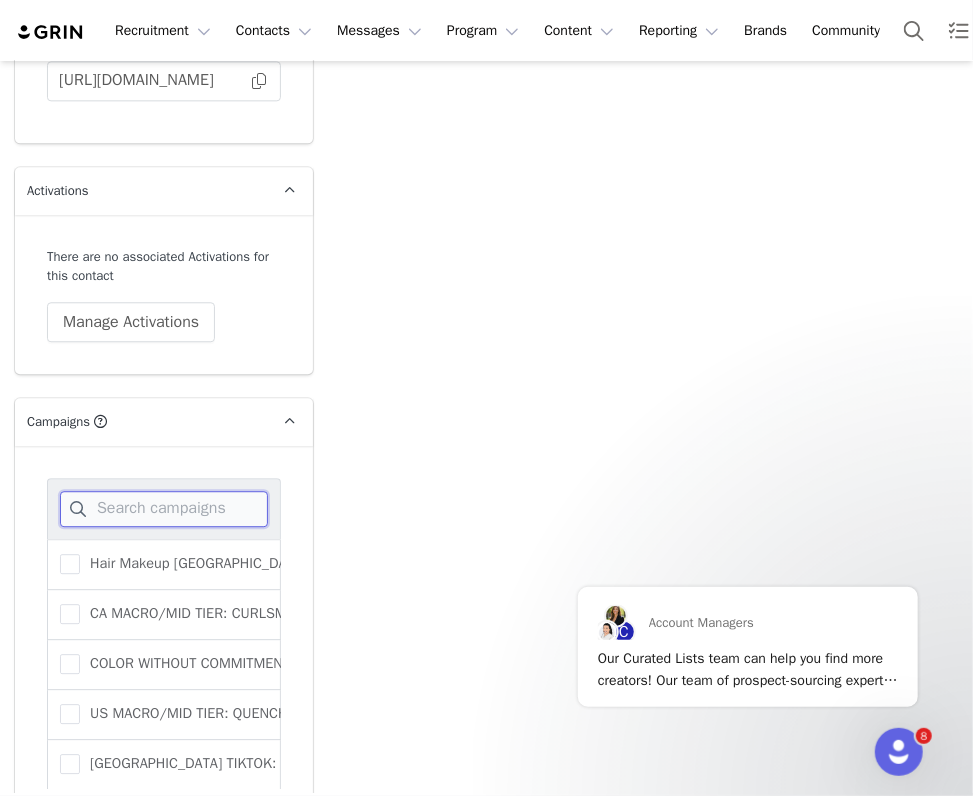 click at bounding box center [164, 509] 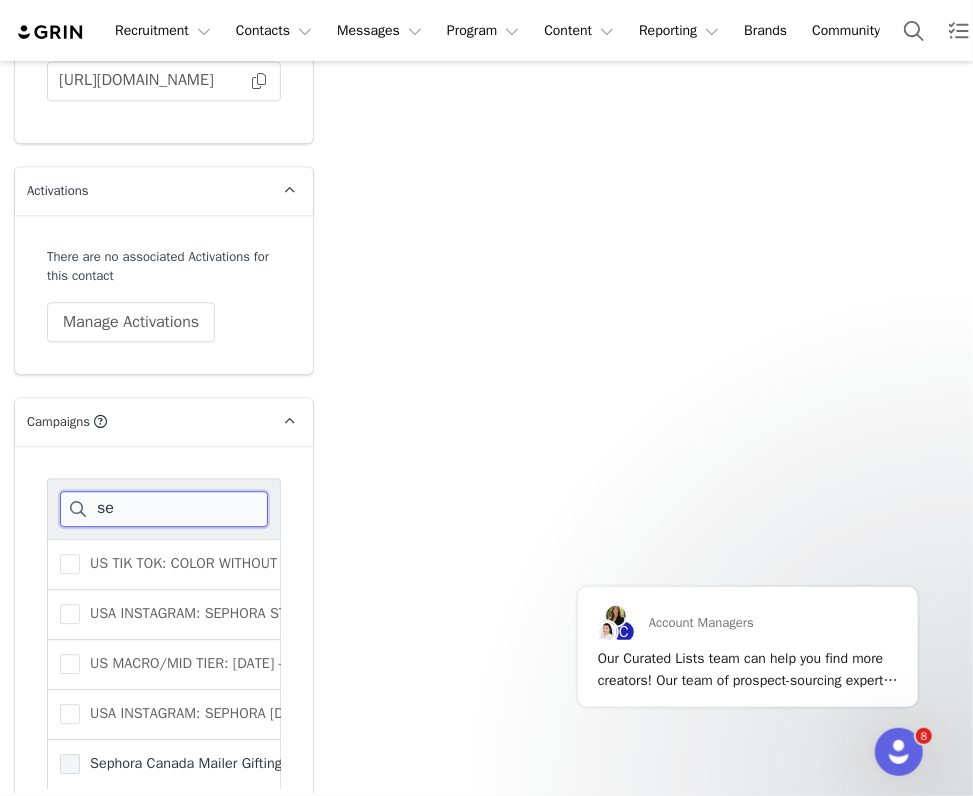 type on "se" 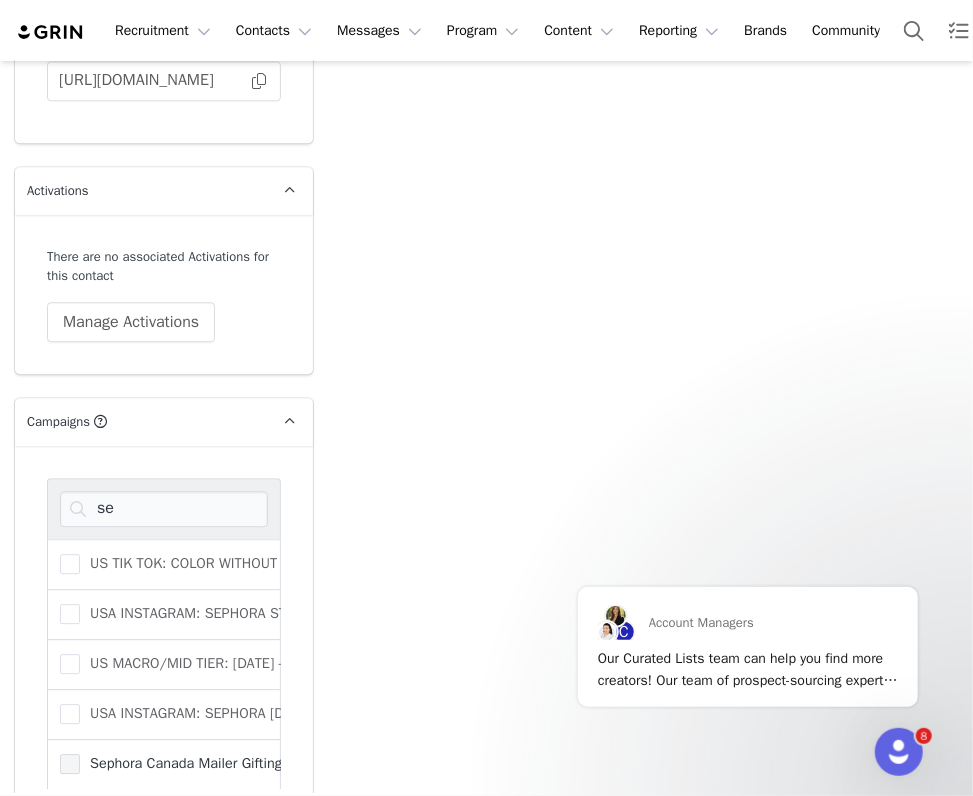 click at bounding box center [70, 764] 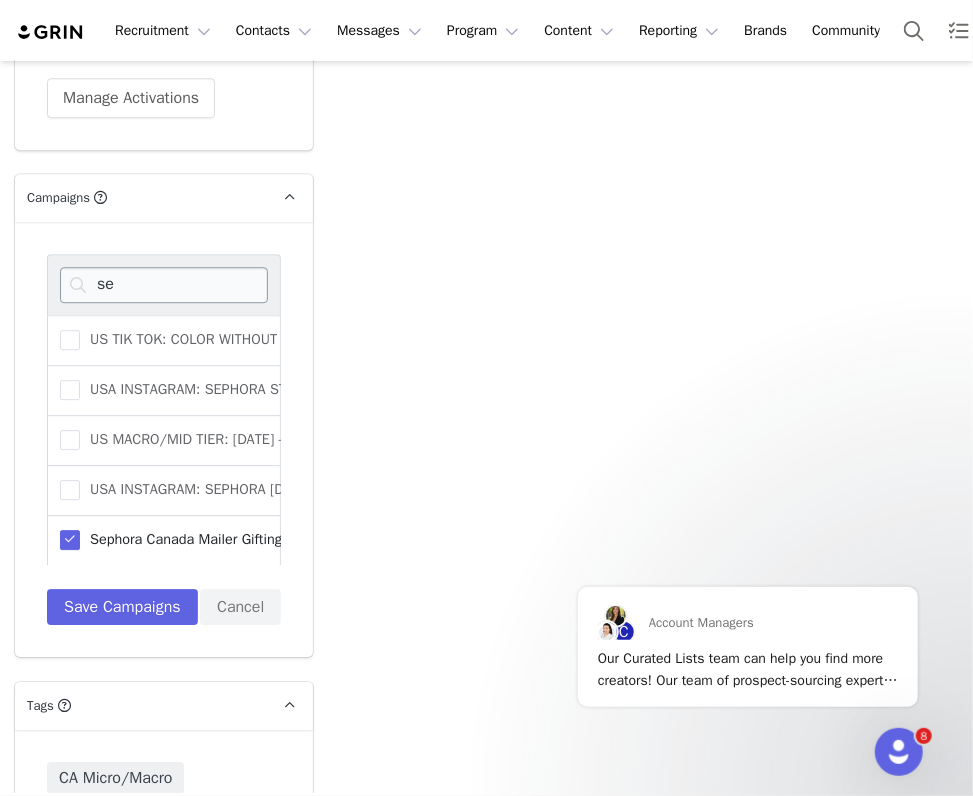 scroll, scrollTop: 5150, scrollLeft: 0, axis: vertical 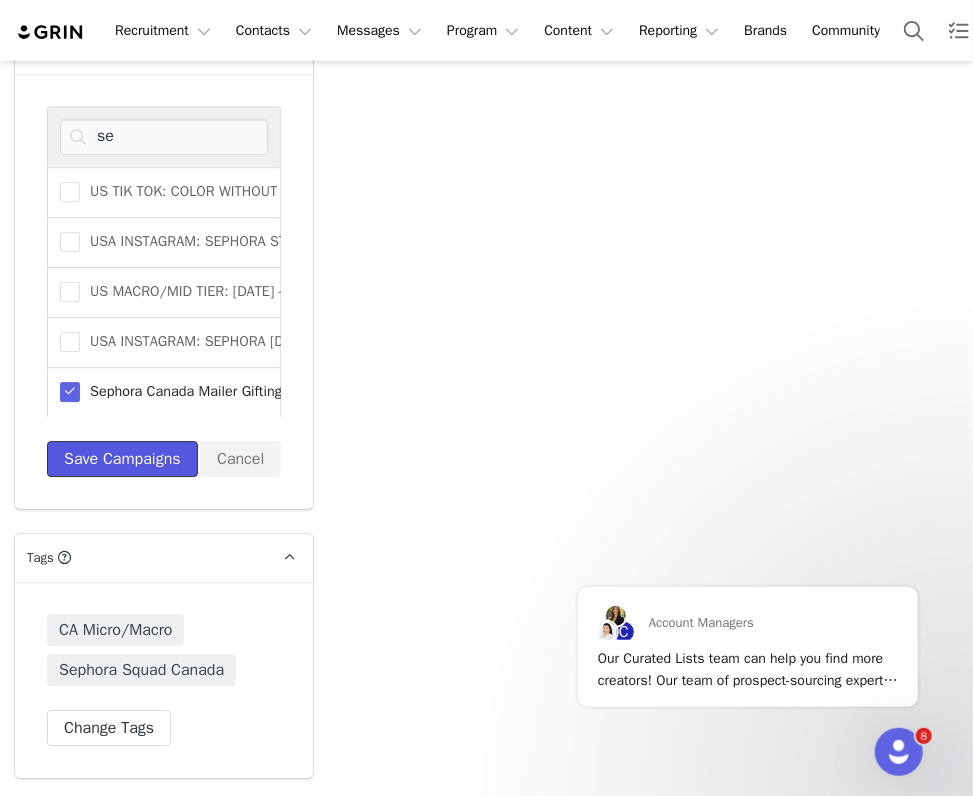click on "Save Campaigns" at bounding box center (122, 459) 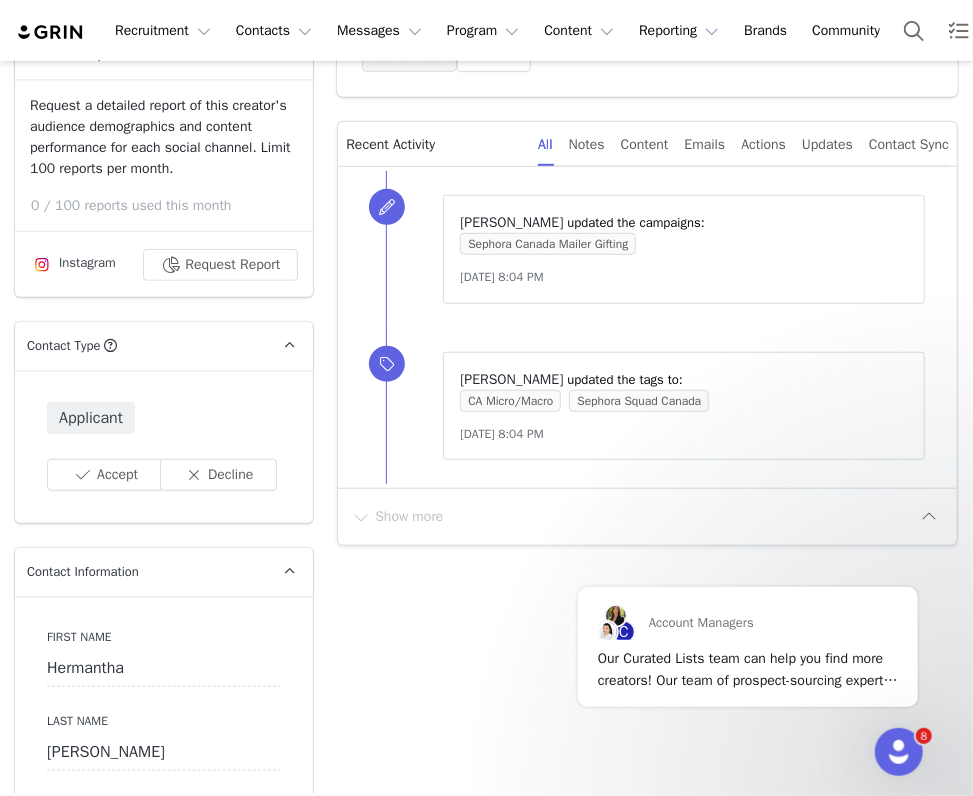 scroll, scrollTop: 470, scrollLeft: 0, axis: vertical 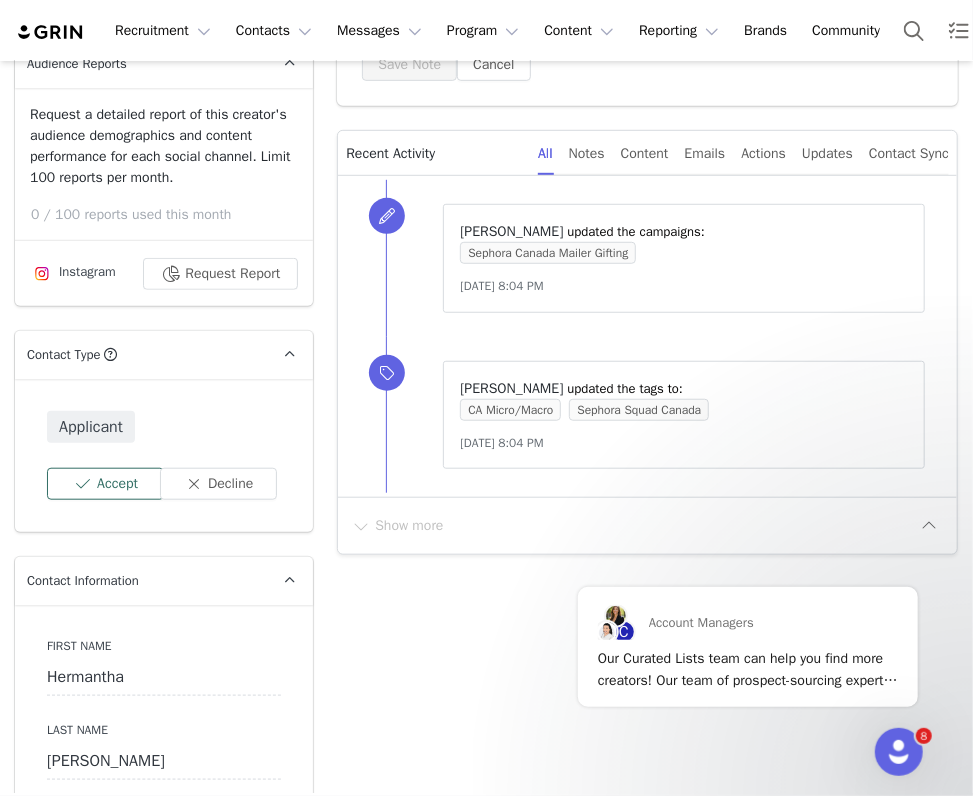 click on "Accept" at bounding box center [105, 484] 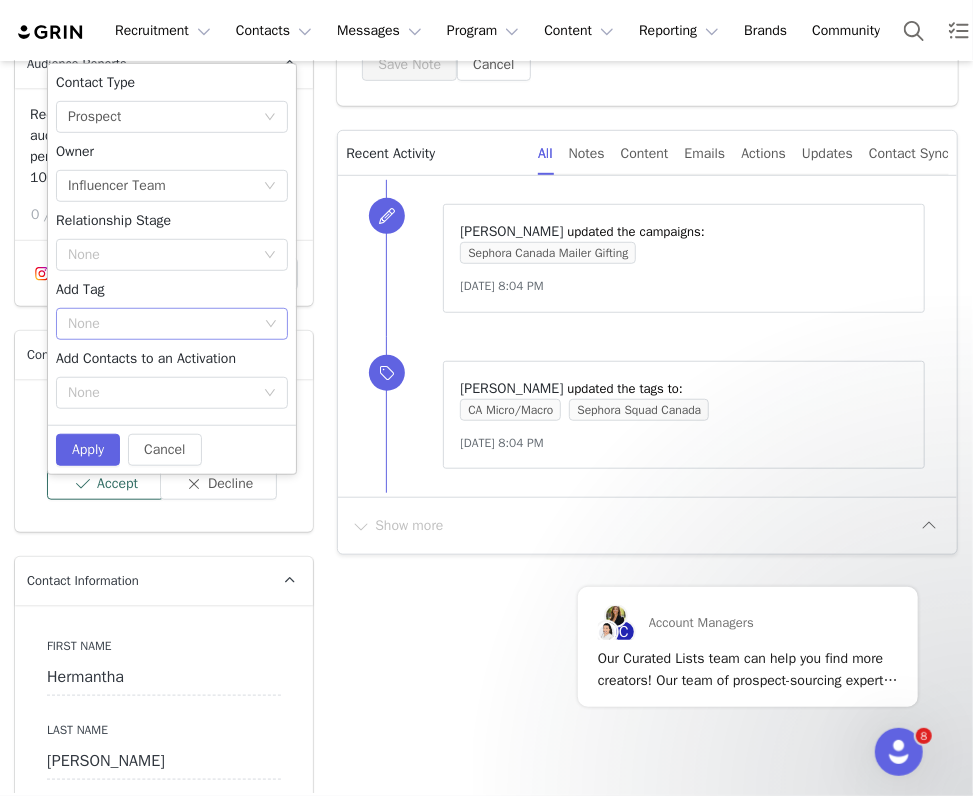 scroll, scrollTop: 501, scrollLeft: 0, axis: vertical 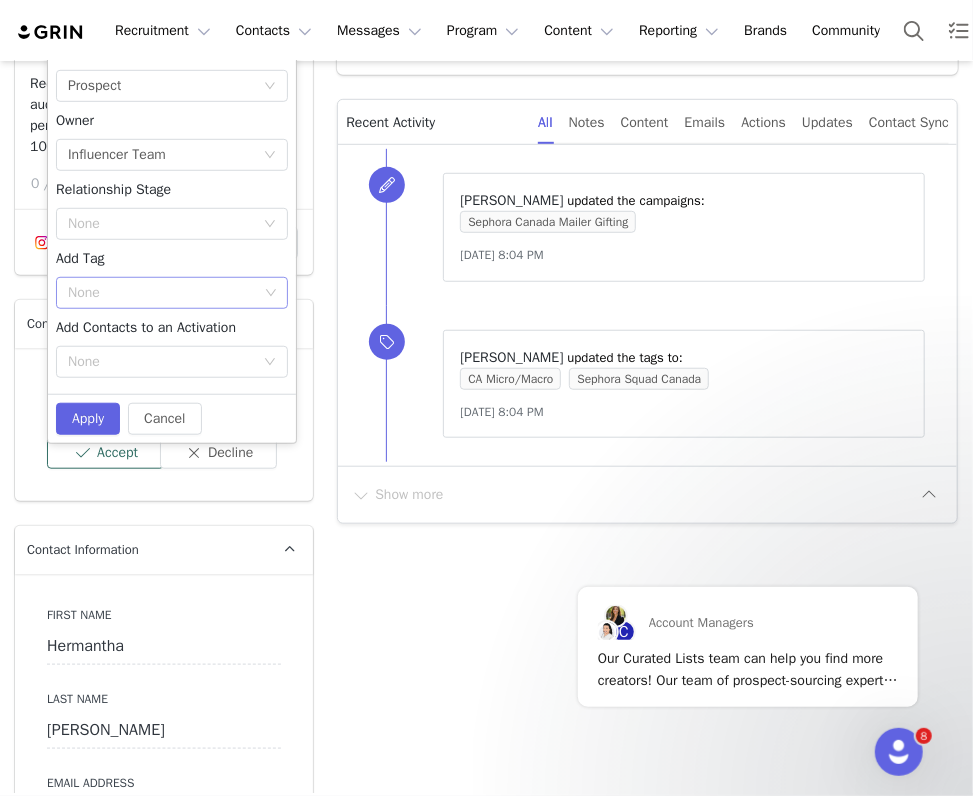 click on "None" at bounding box center [163, 293] 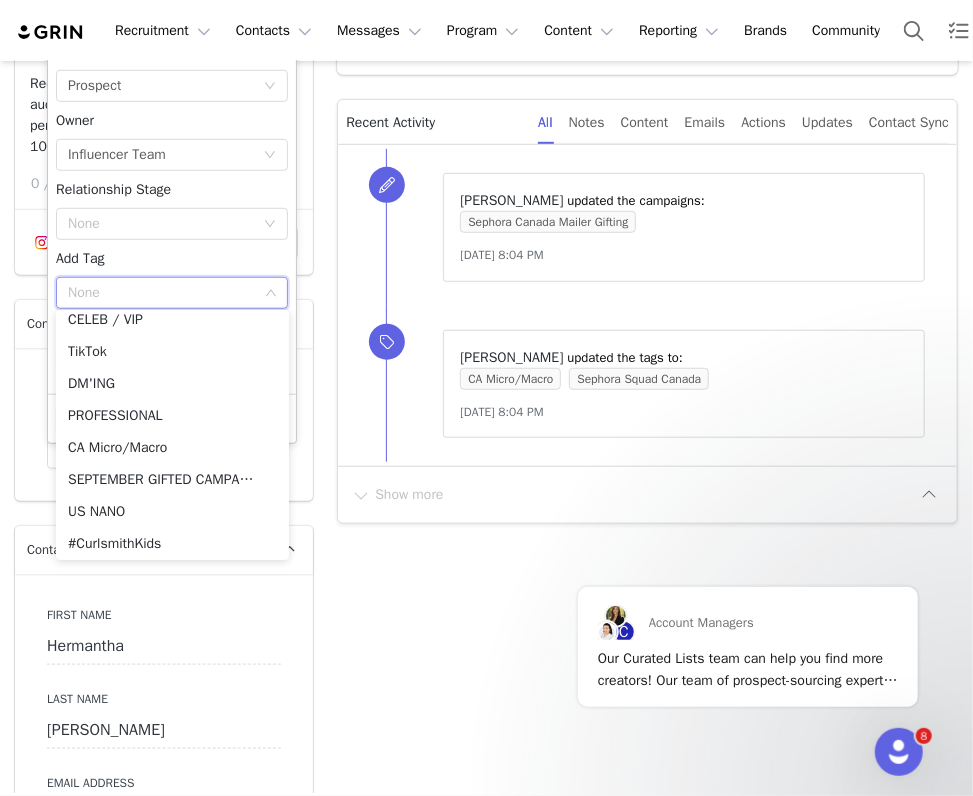 scroll, scrollTop: 235, scrollLeft: 0, axis: vertical 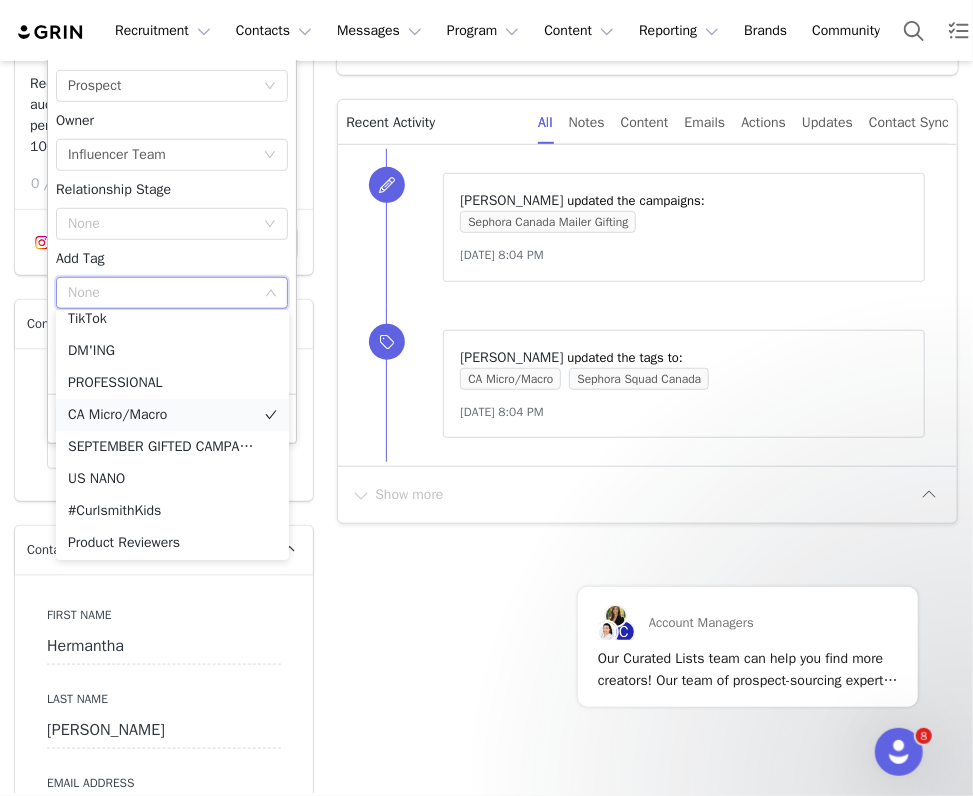 click on "CA Micro/Macro" at bounding box center (172, 415) 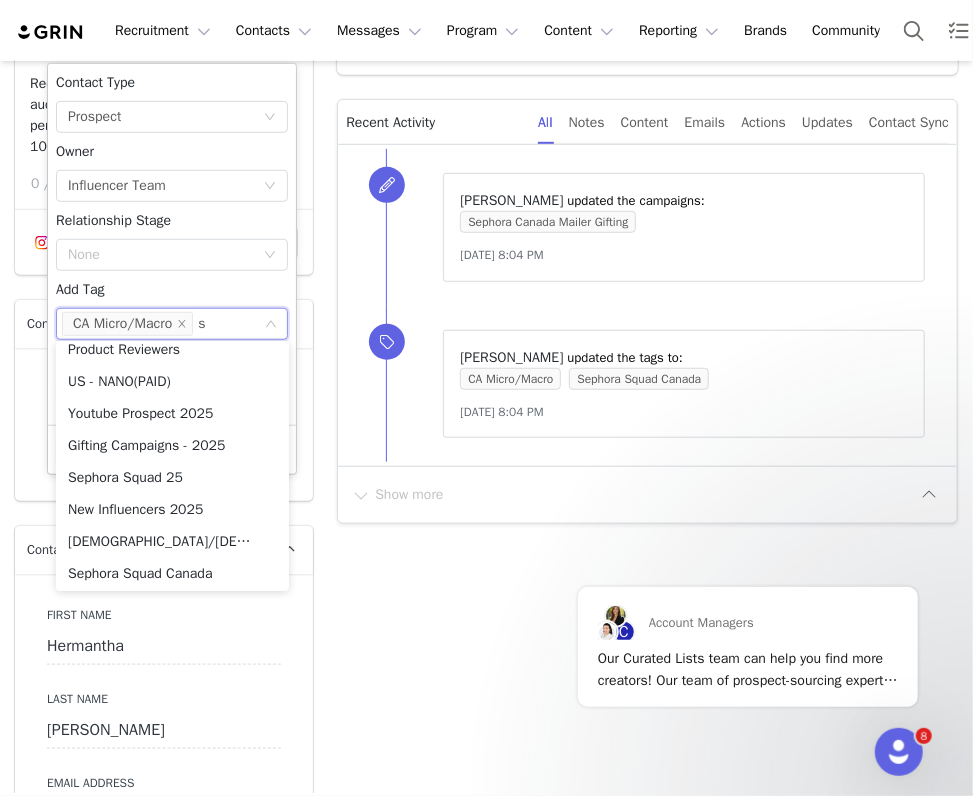 scroll, scrollTop: 3, scrollLeft: 0, axis: vertical 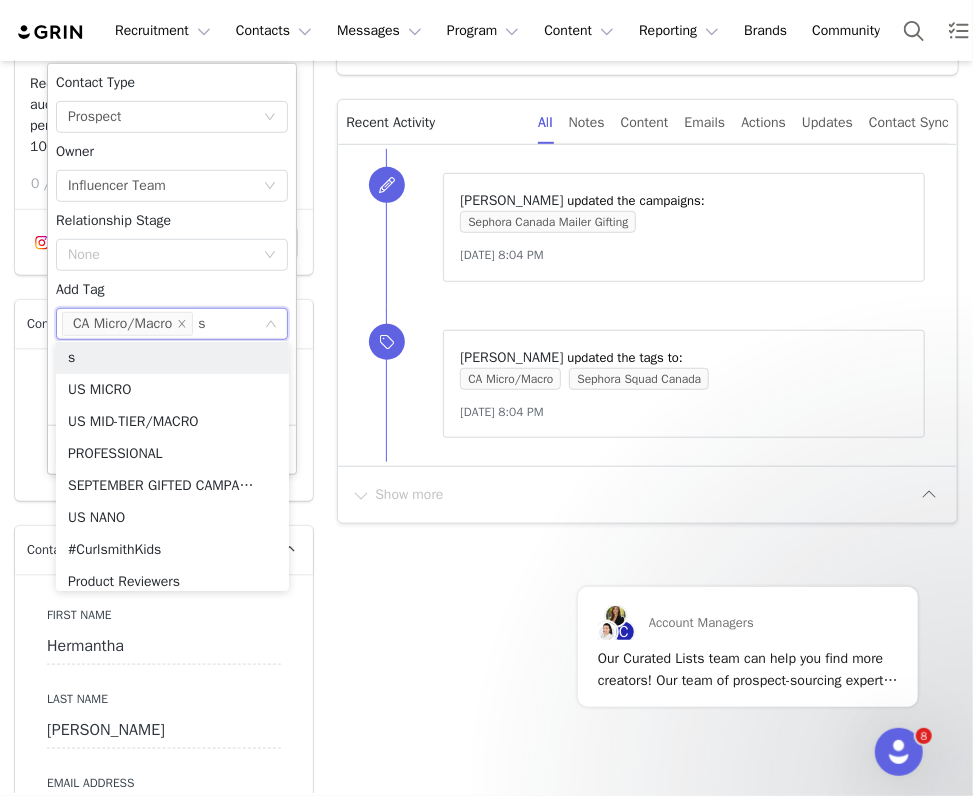 type on "se" 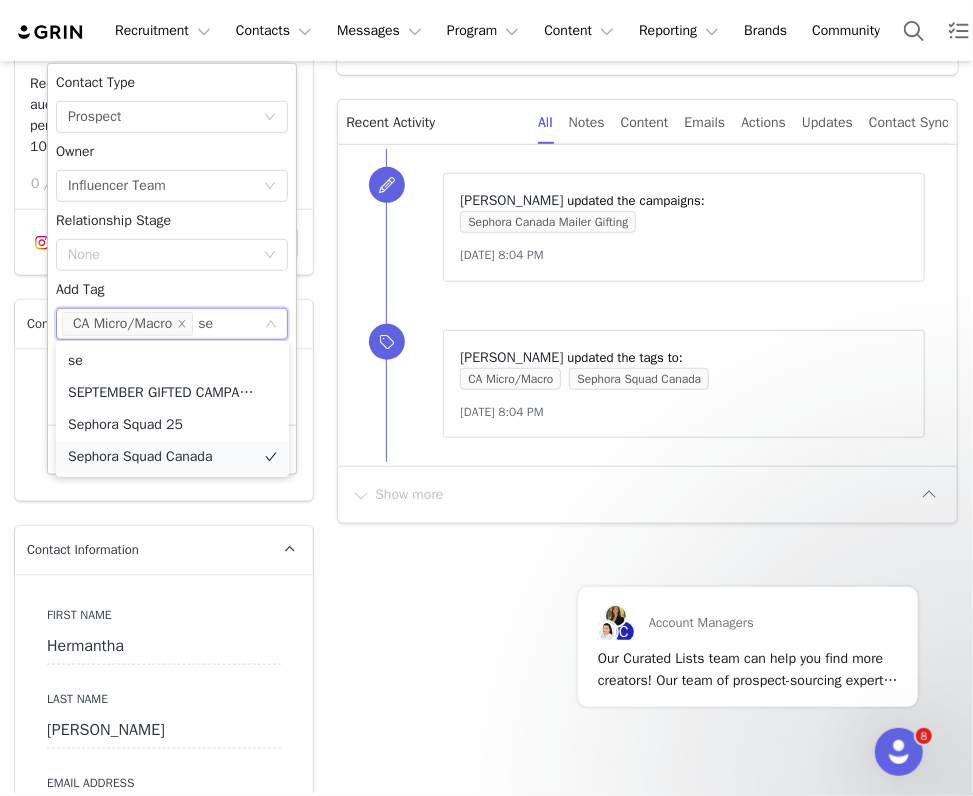 click on "Sephora Squad Canada" at bounding box center (172, 457) 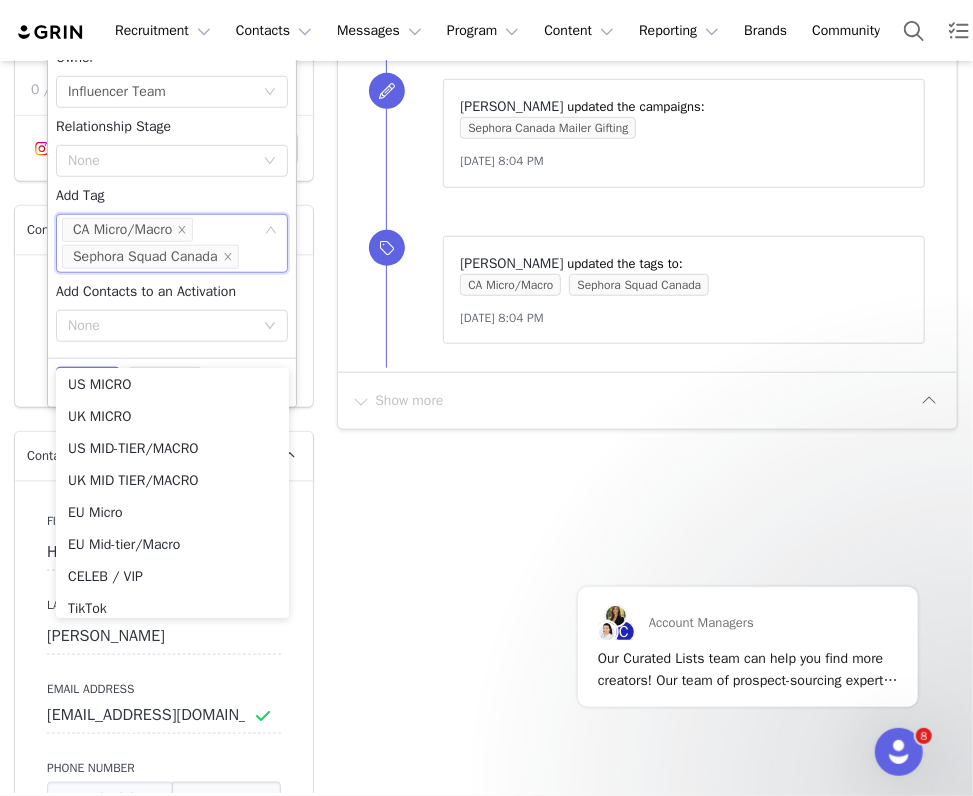 scroll, scrollTop: 736, scrollLeft: 0, axis: vertical 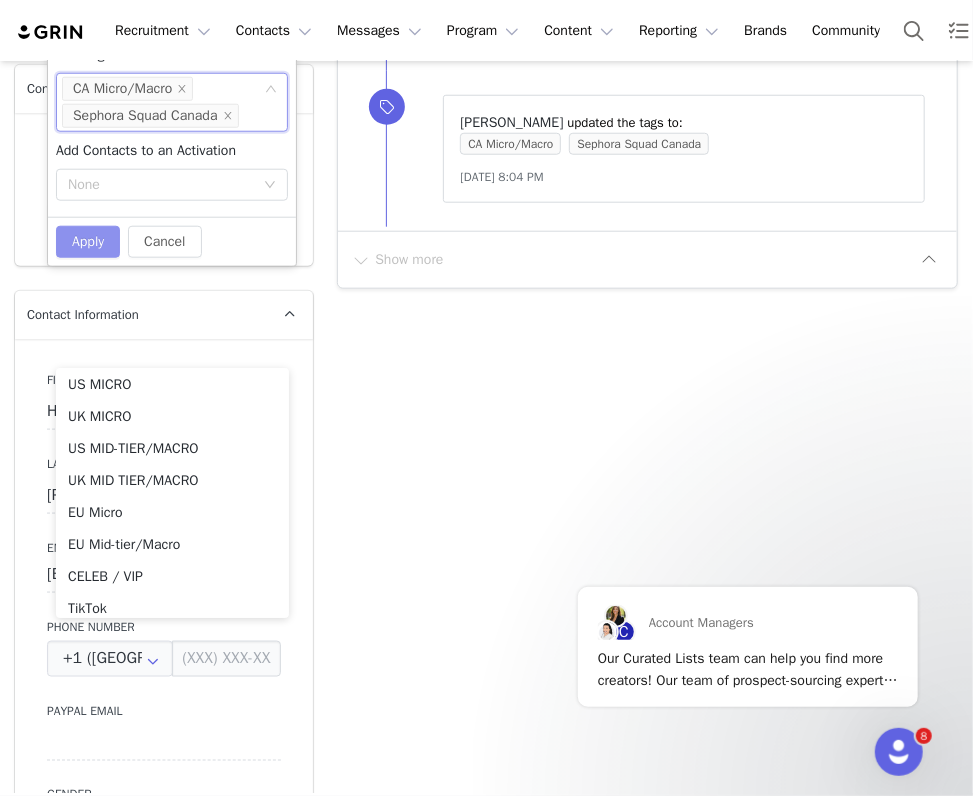 click on "Apply" at bounding box center (88, 242) 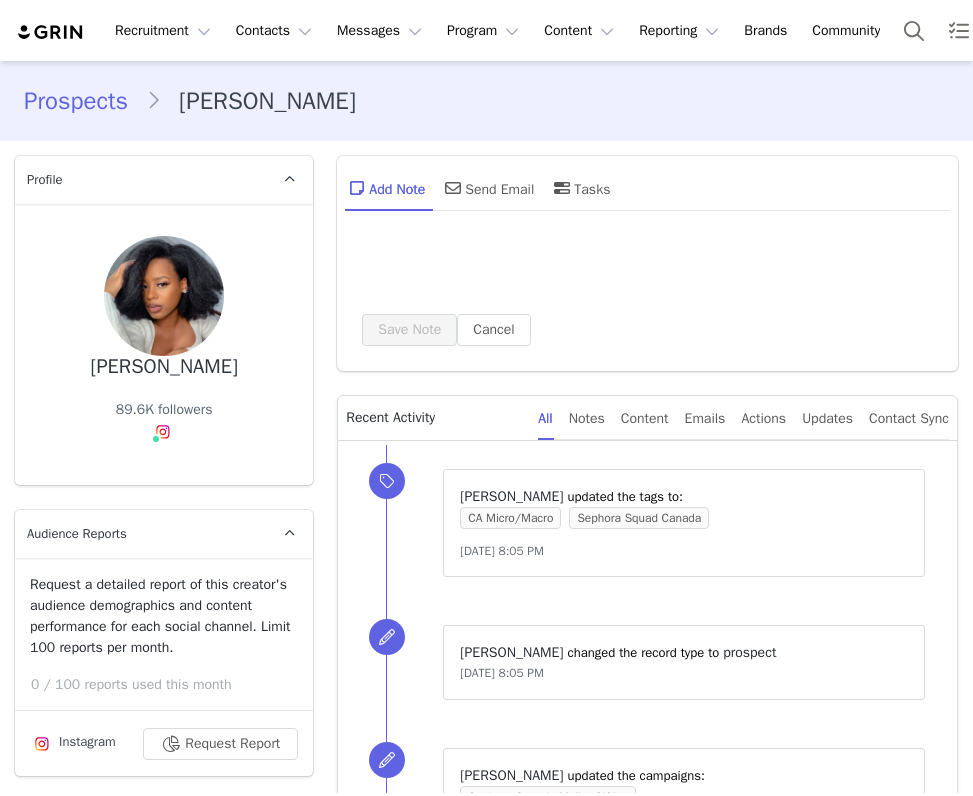 scroll, scrollTop: 0, scrollLeft: 0, axis: both 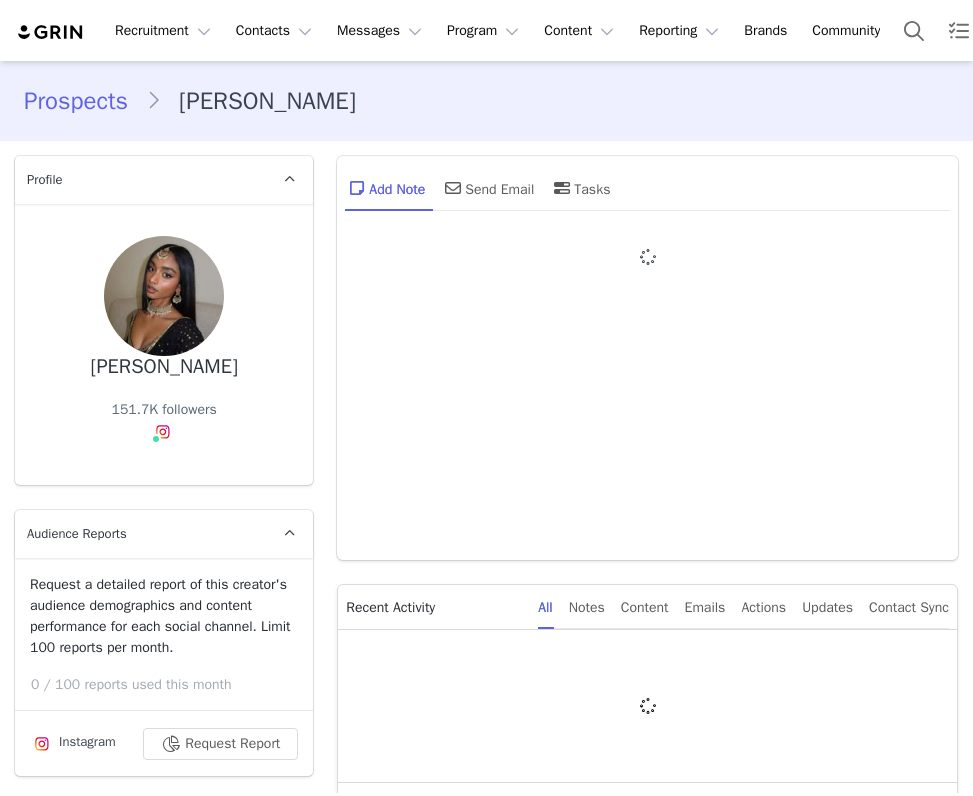 type on "+1 ([GEOGRAPHIC_DATA])" 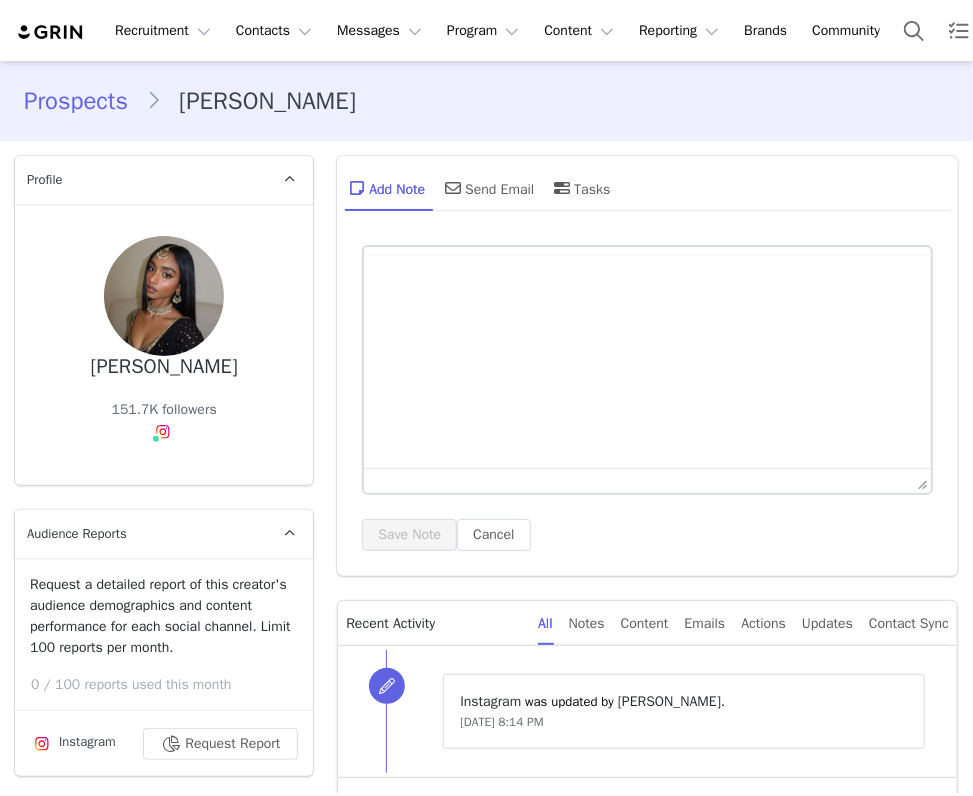 scroll, scrollTop: 0, scrollLeft: 0, axis: both 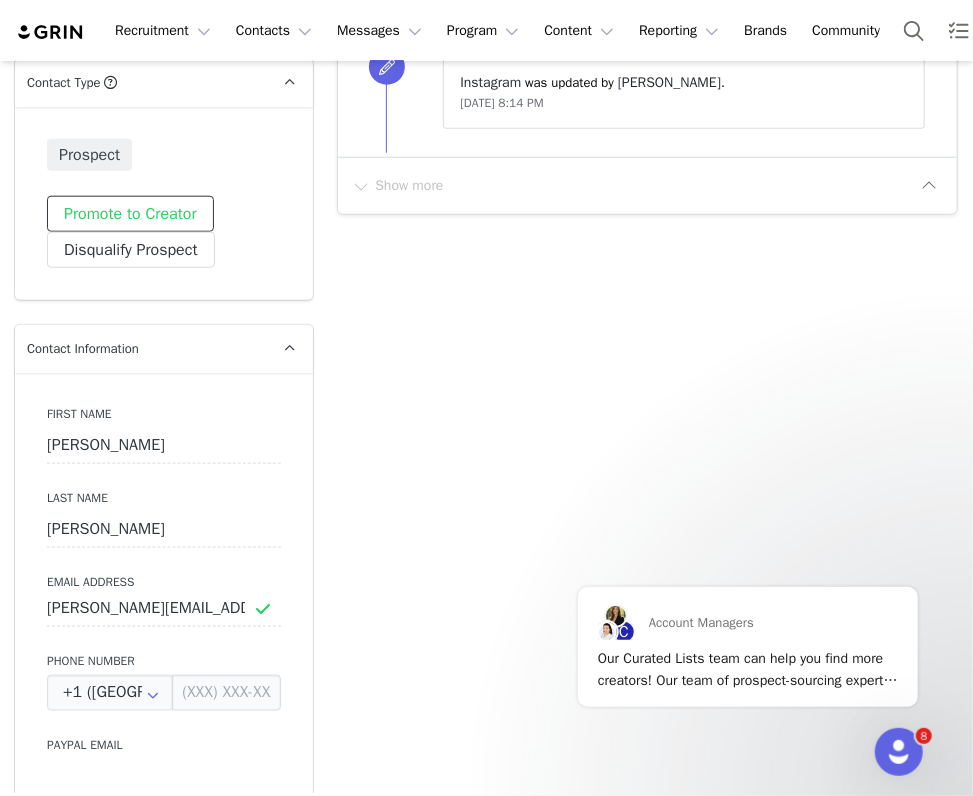click on "Promote to Creator" at bounding box center (130, 214) 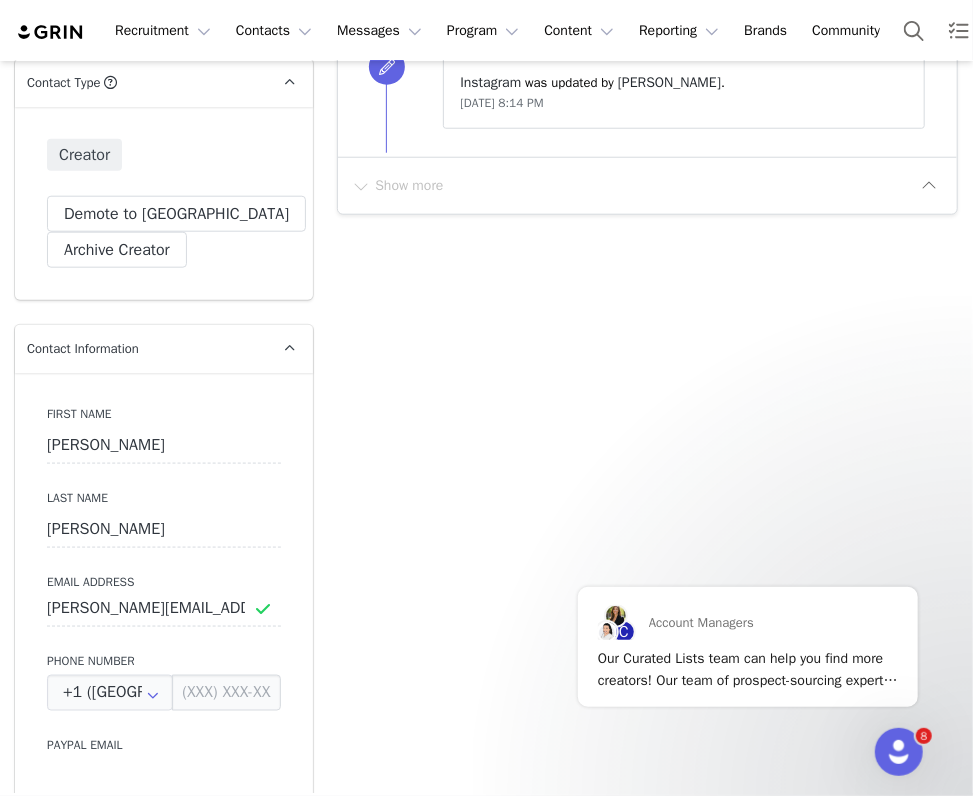 click at bounding box center [51, 32] 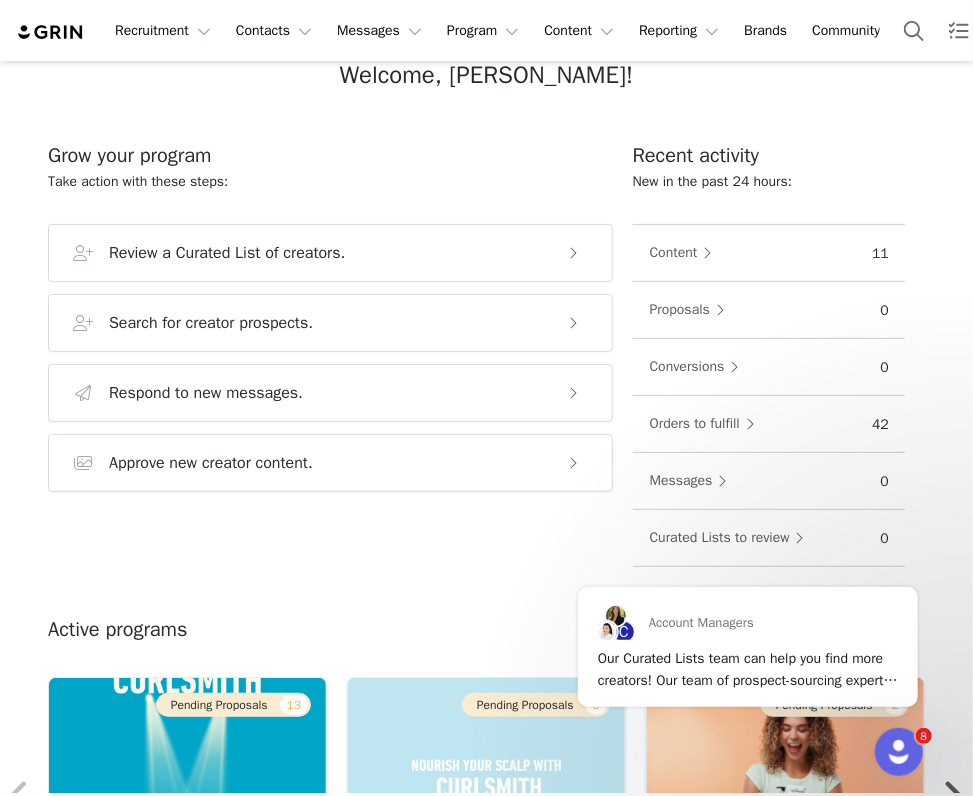 scroll, scrollTop: 0, scrollLeft: 0, axis: both 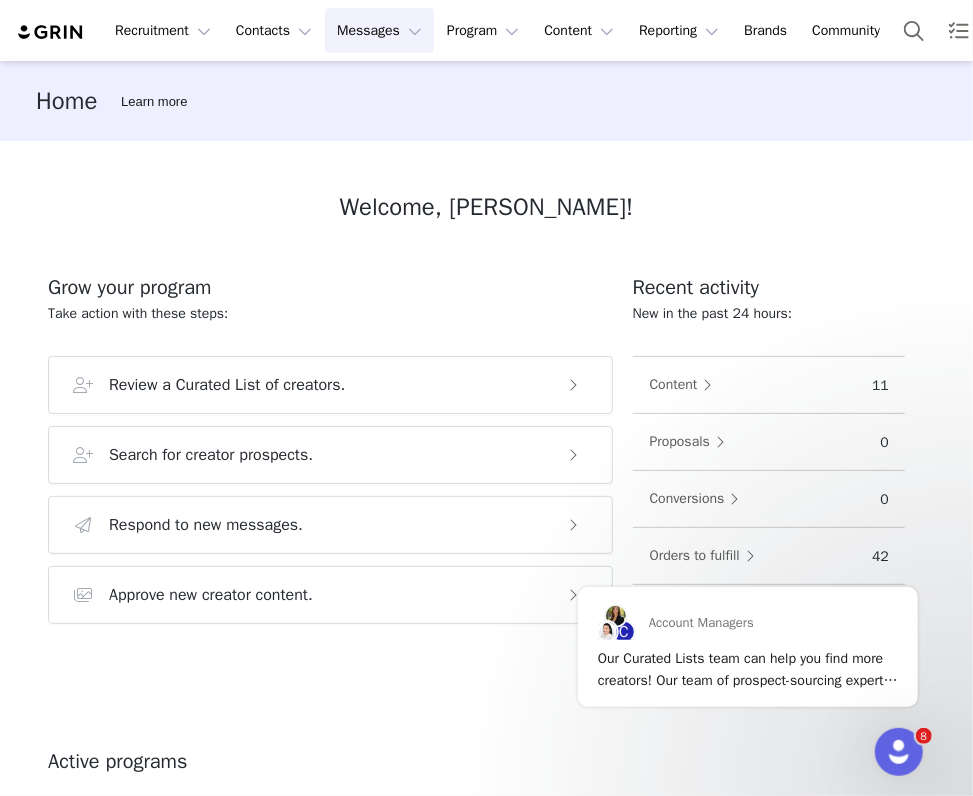 click on "Messages Messages" at bounding box center [379, 30] 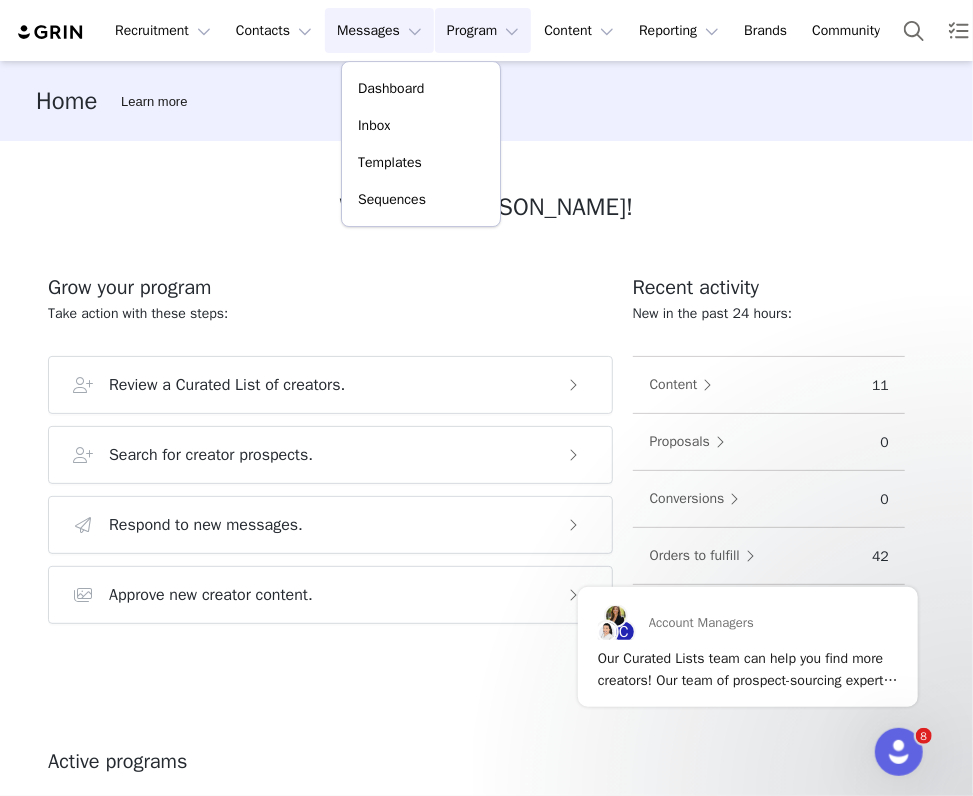 click on "Program Program" at bounding box center [483, 30] 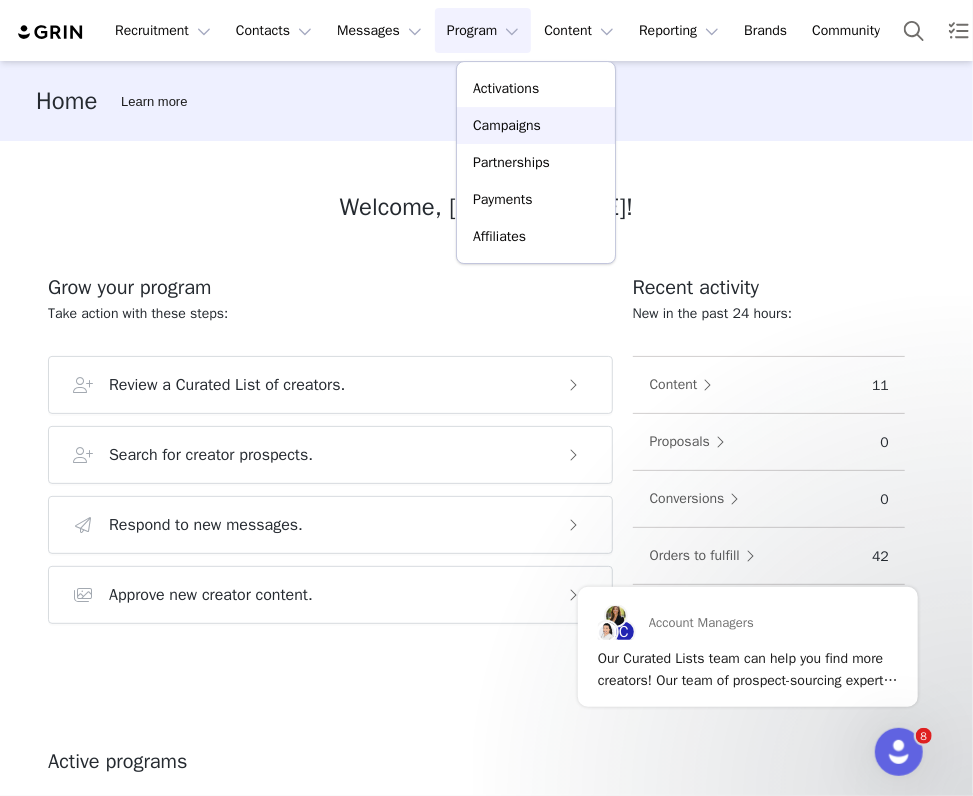 click on "Campaigns" at bounding box center (507, 125) 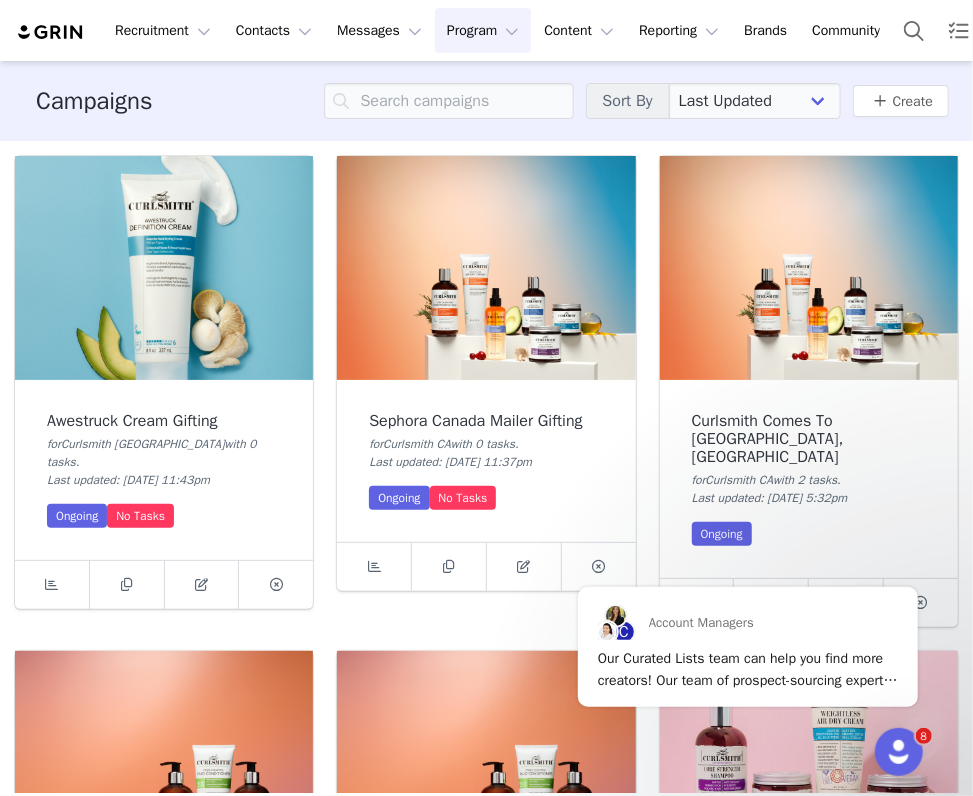 click on "Program Program" at bounding box center [483, 30] 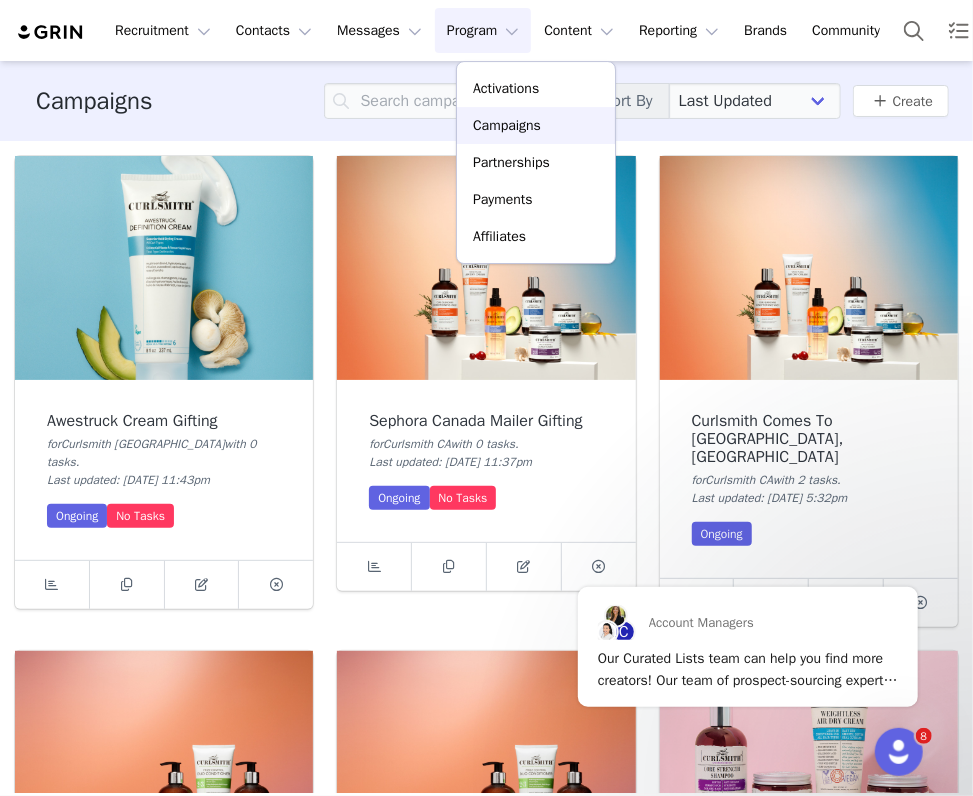 click on "Campaigns" at bounding box center [507, 125] 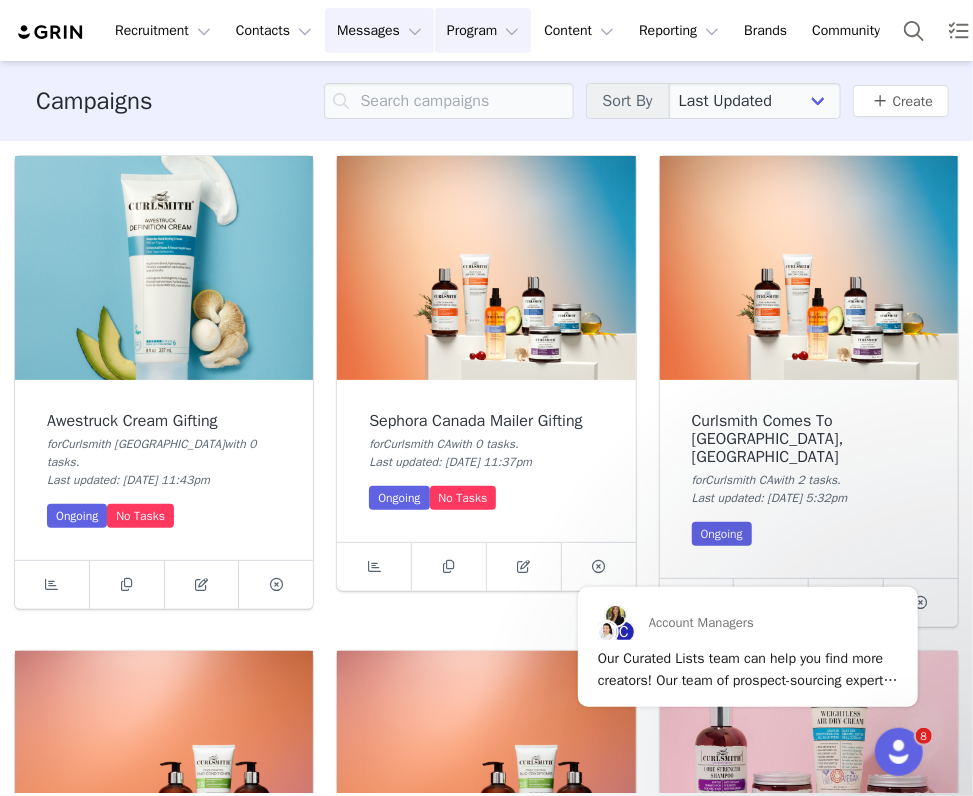 click on "Messages Messages" at bounding box center [379, 30] 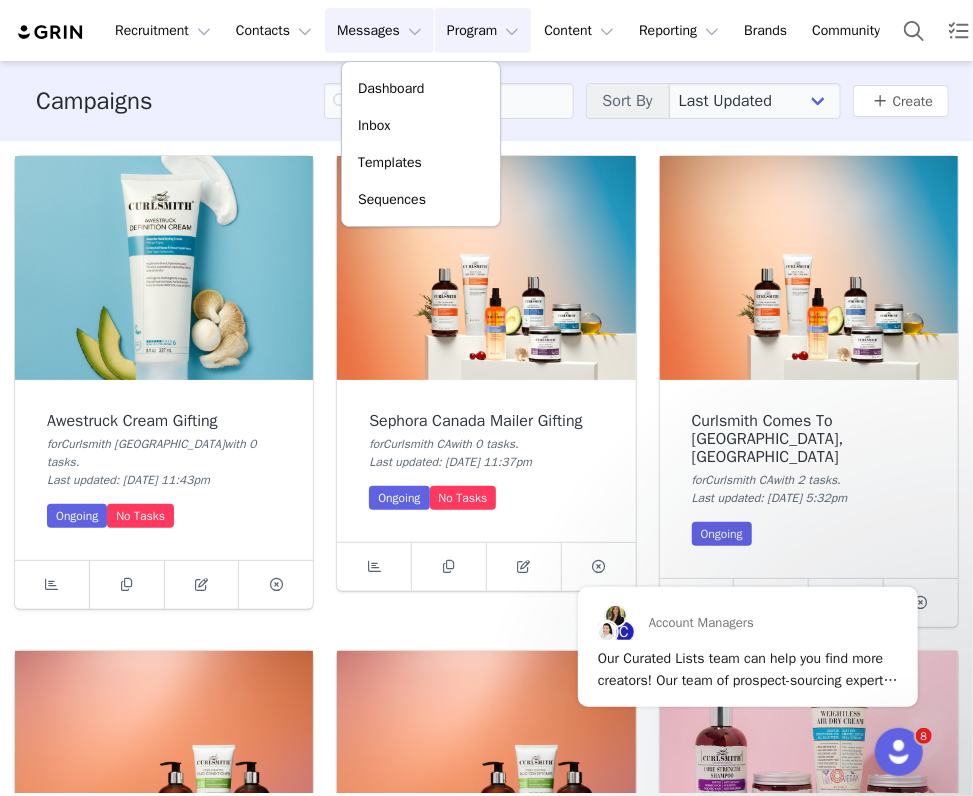 click on "Program Program" at bounding box center (483, 30) 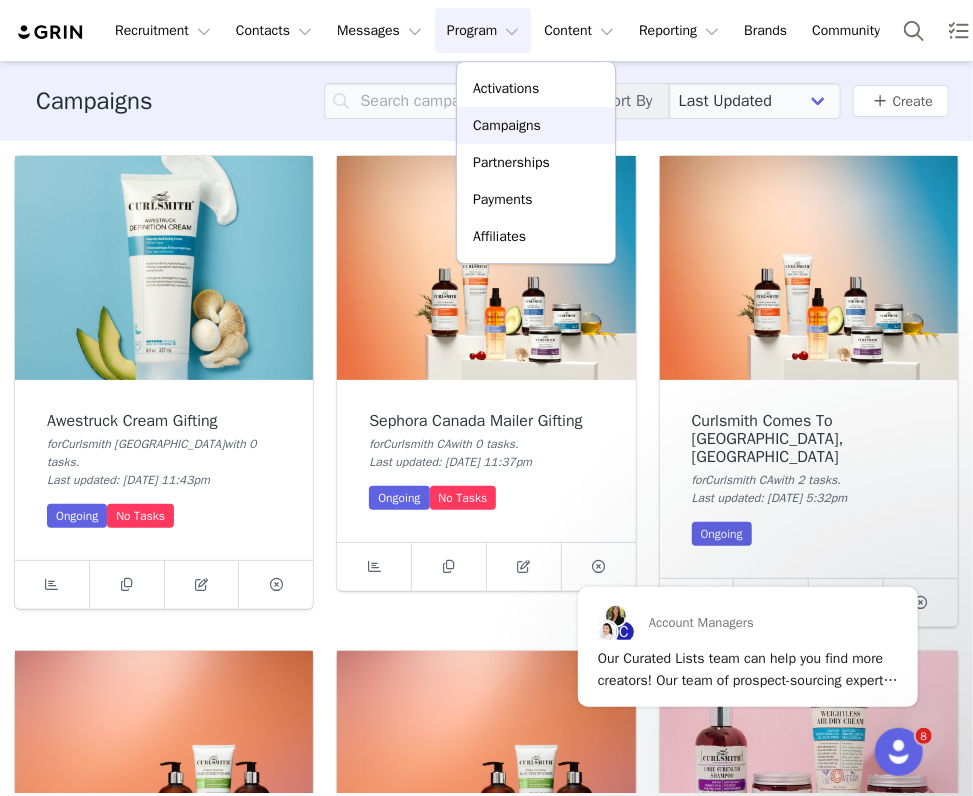 click on "Campaigns" at bounding box center (507, 125) 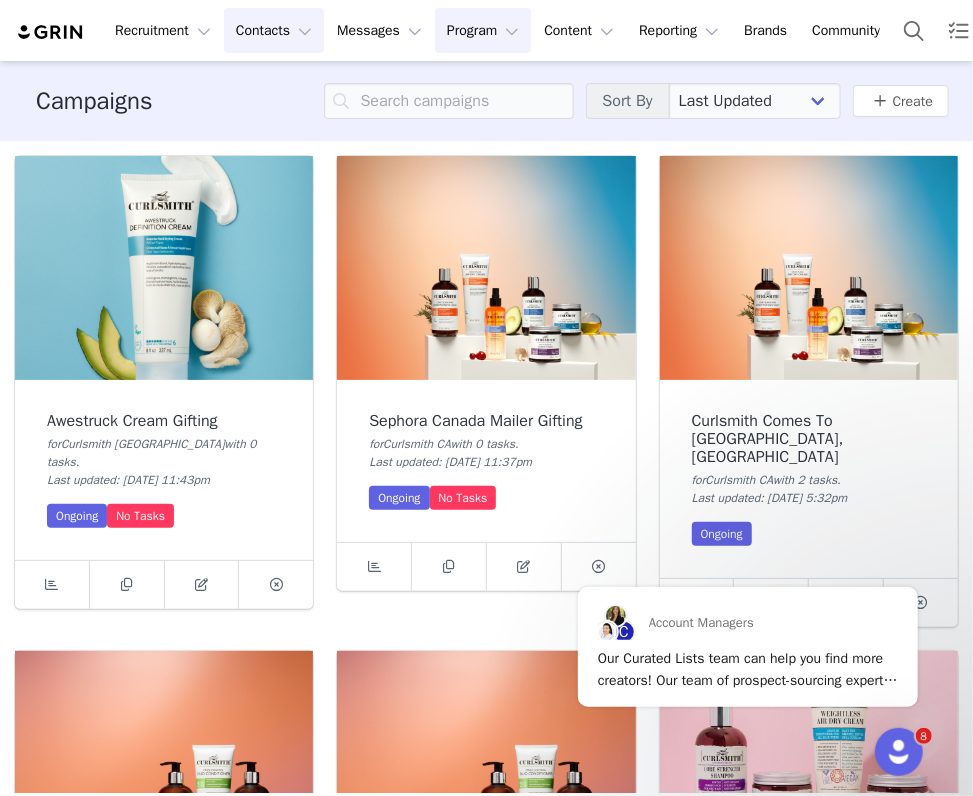 click on "Contacts Contacts" at bounding box center (274, 30) 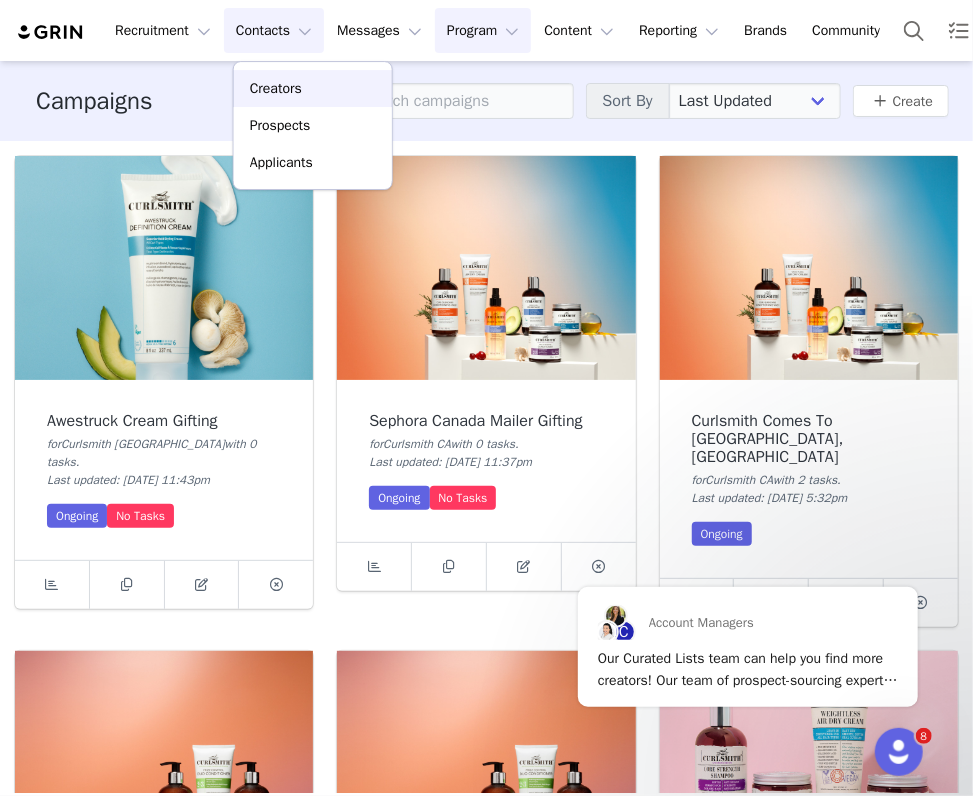 click on "Creators" at bounding box center (276, 88) 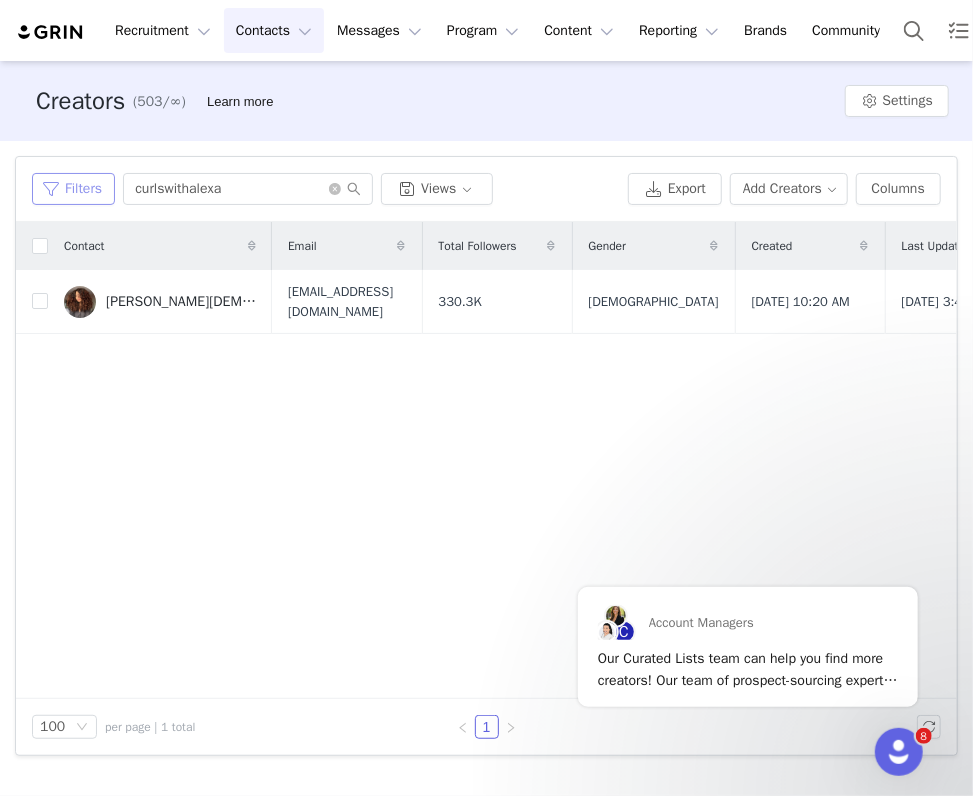 click on "Filters" at bounding box center [73, 189] 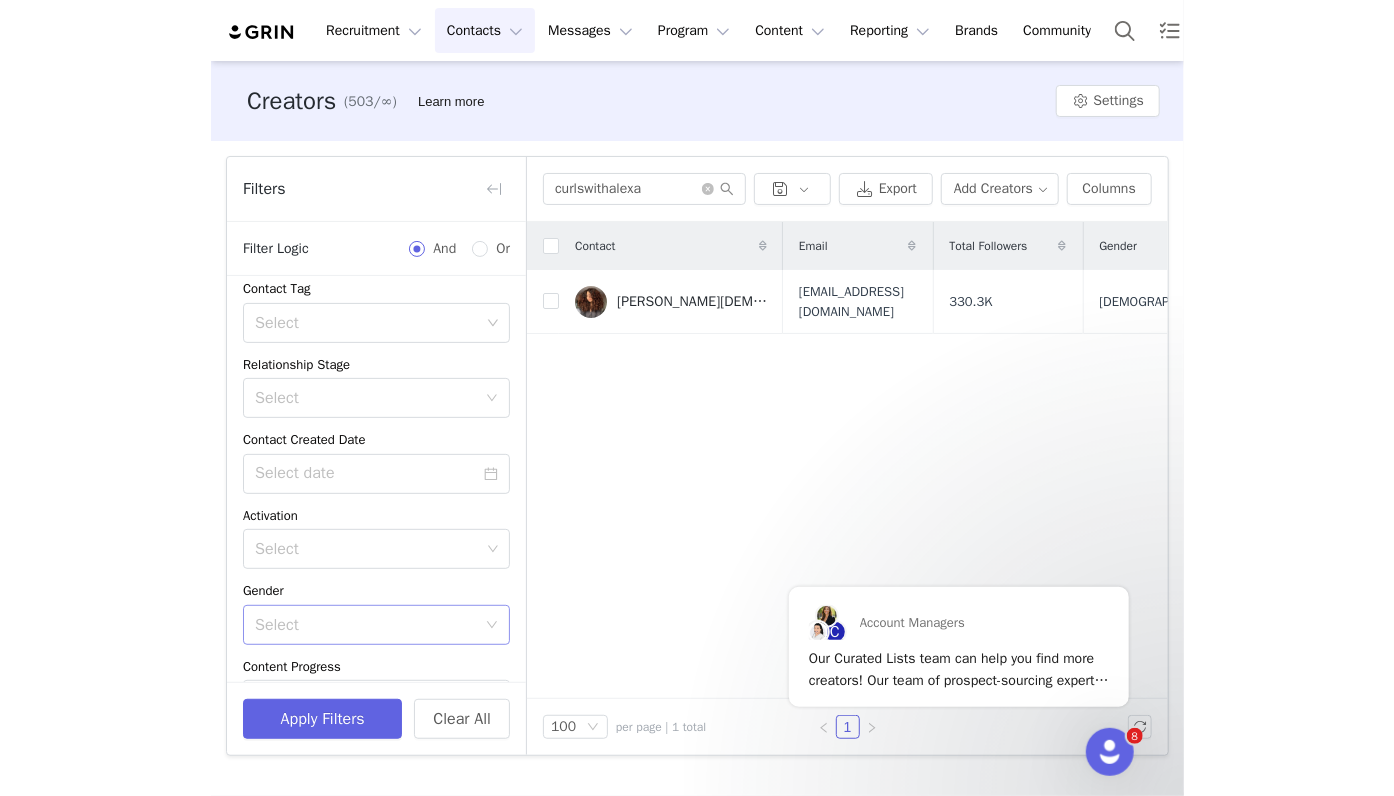 scroll, scrollTop: 12, scrollLeft: 0, axis: vertical 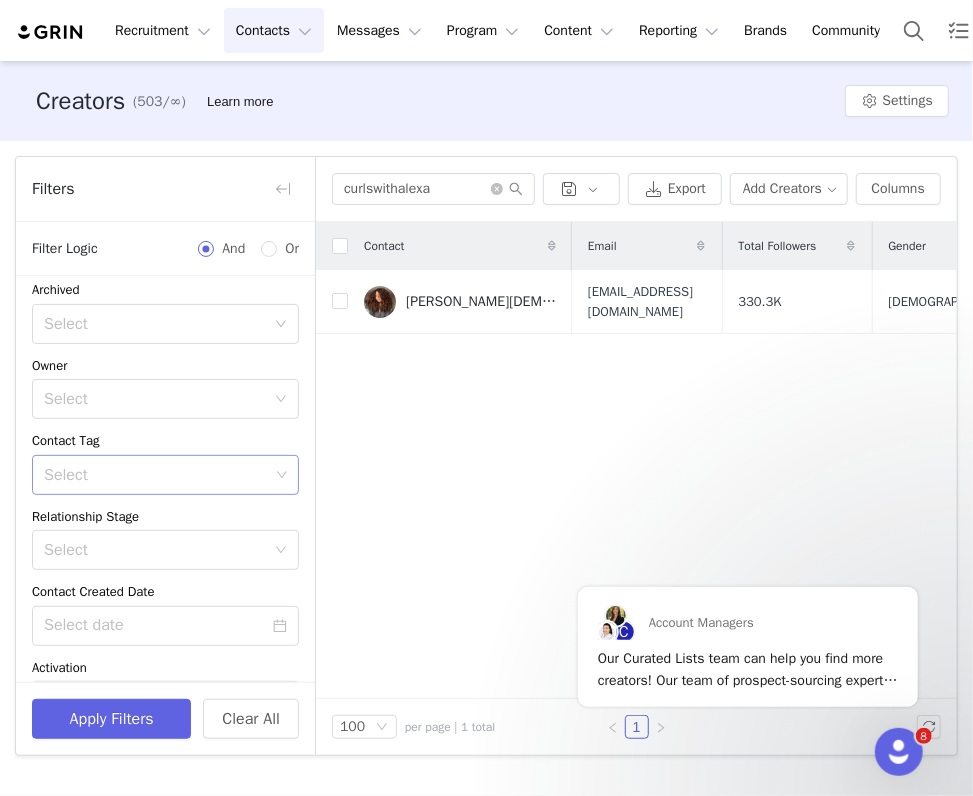 click on "Select" at bounding box center (156, 475) 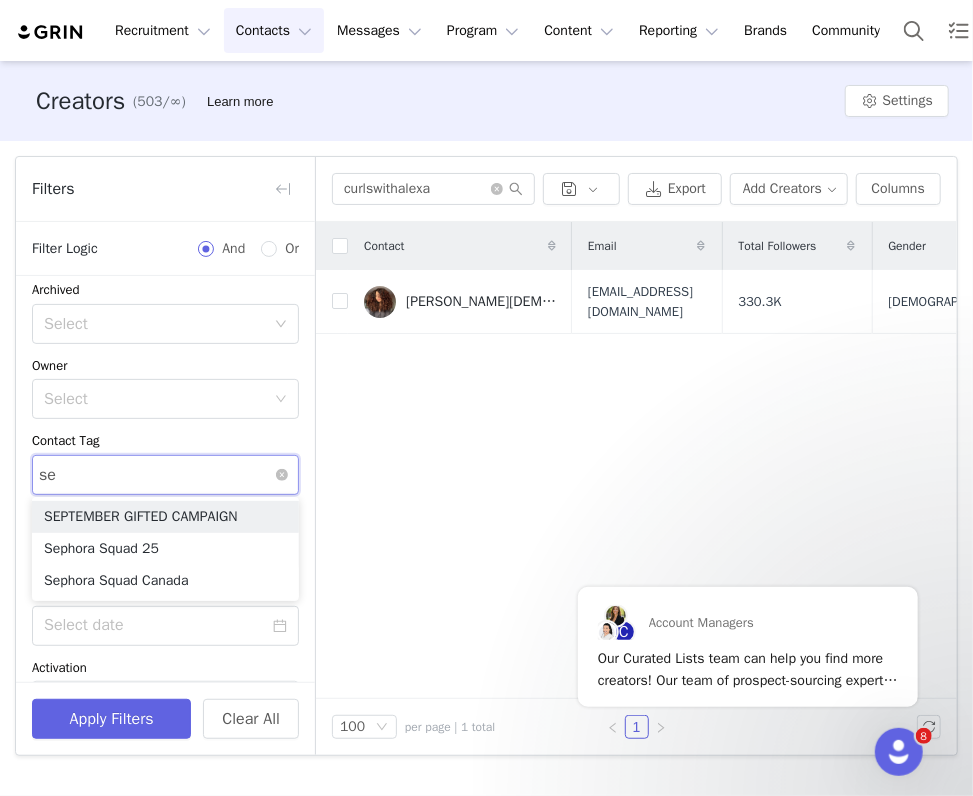 type on "sep" 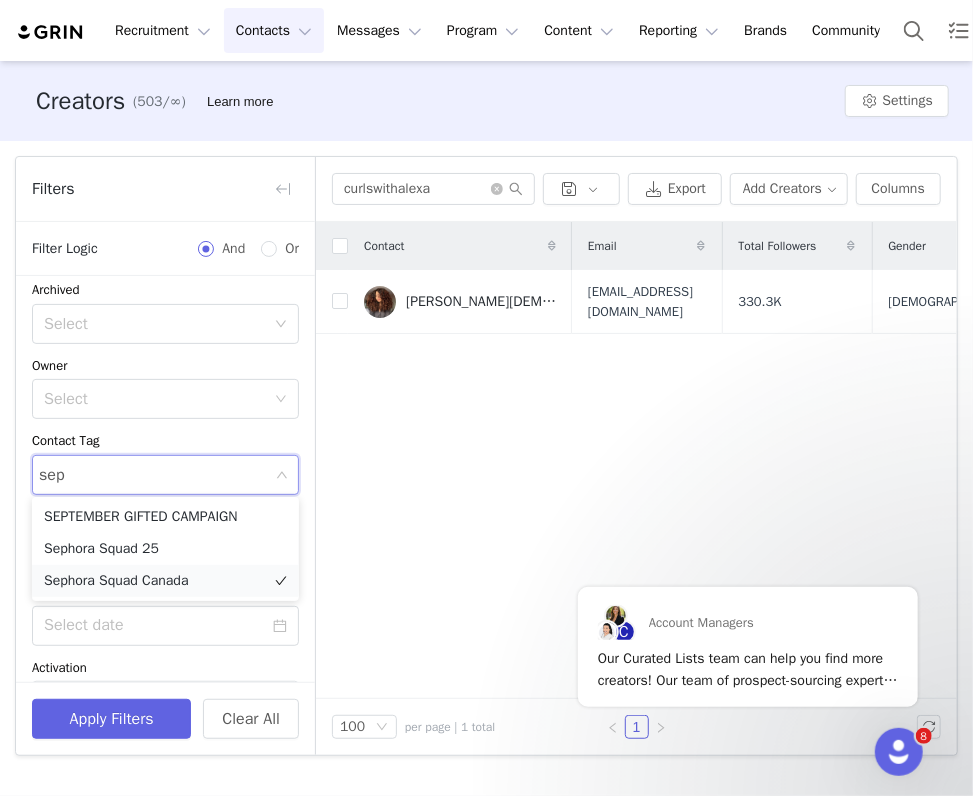 click on "Sephora Squad Canada" at bounding box center (165, 581) 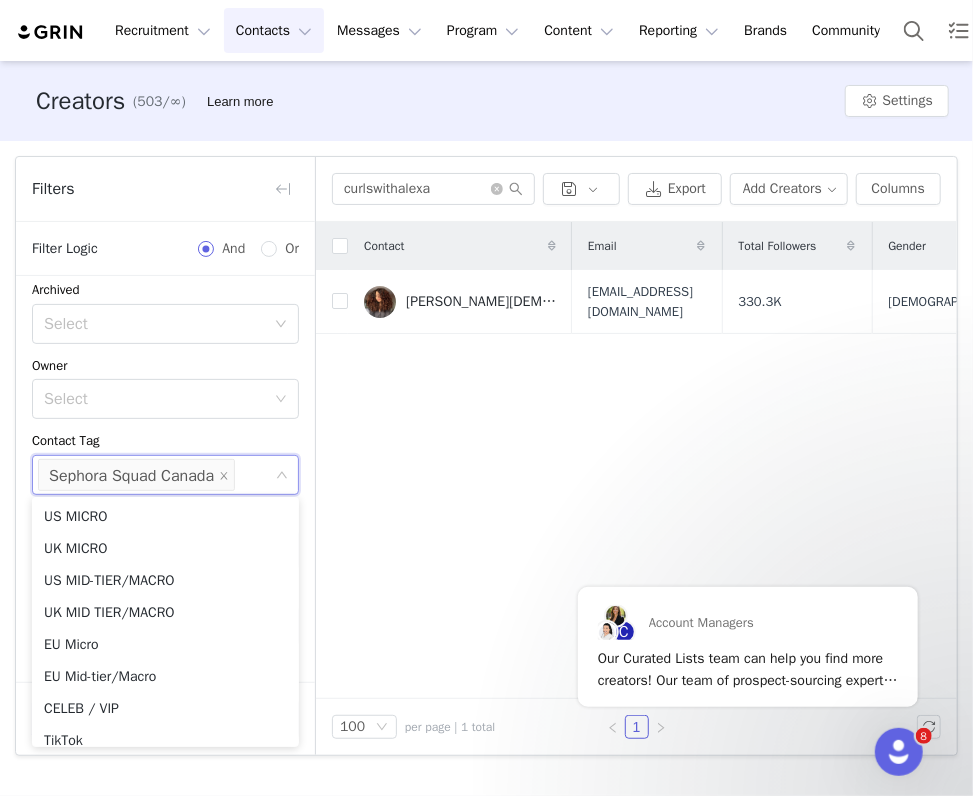 click on "Contact   Email   Total Followers   Gender   Created   Last Updated   Relationship Stage   Owner   City   State   Country   Source   Curated List   [PERSON_NAME]  [EMAIL_ADDRESS][DOMAIN_NAME] 330.3K [DEMOGRAPHIC_DATA] [DATE] 10:20 AM [DATE] 3:45 PM Proposal Accepted. Awaiting Content [GEOGRAPHIC_DATA] [US_STATE] [GEOGRAPHIC_DATA] Browser Extension" at bounding box center (636, 460) 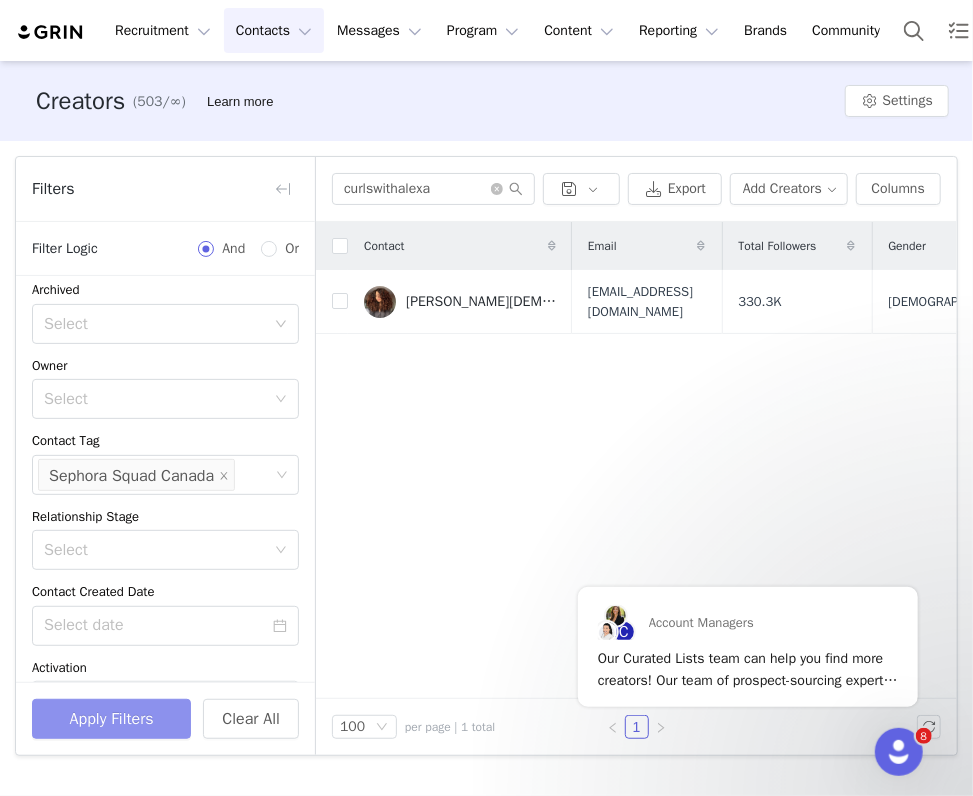 click on "Apply Filters" at bounding box center [111, 719] 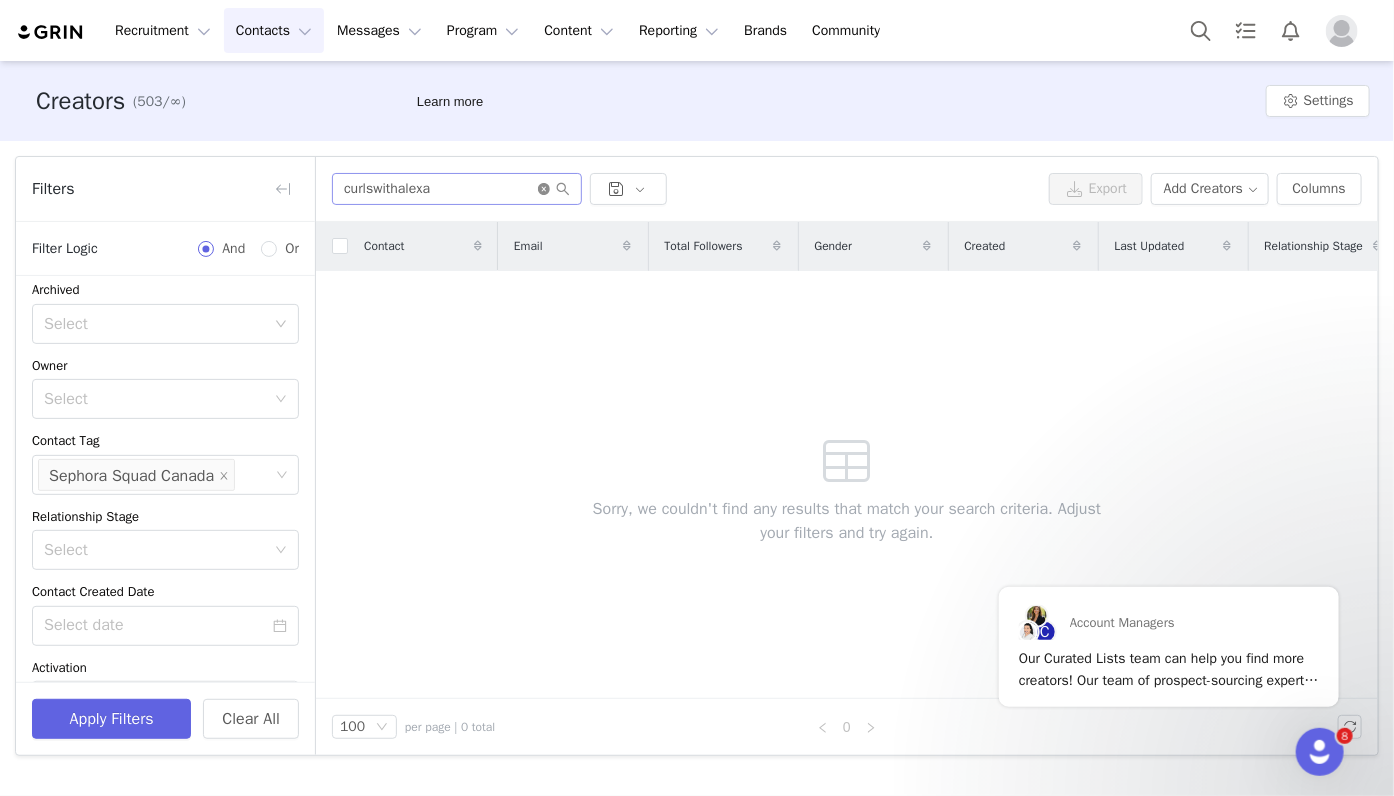 click 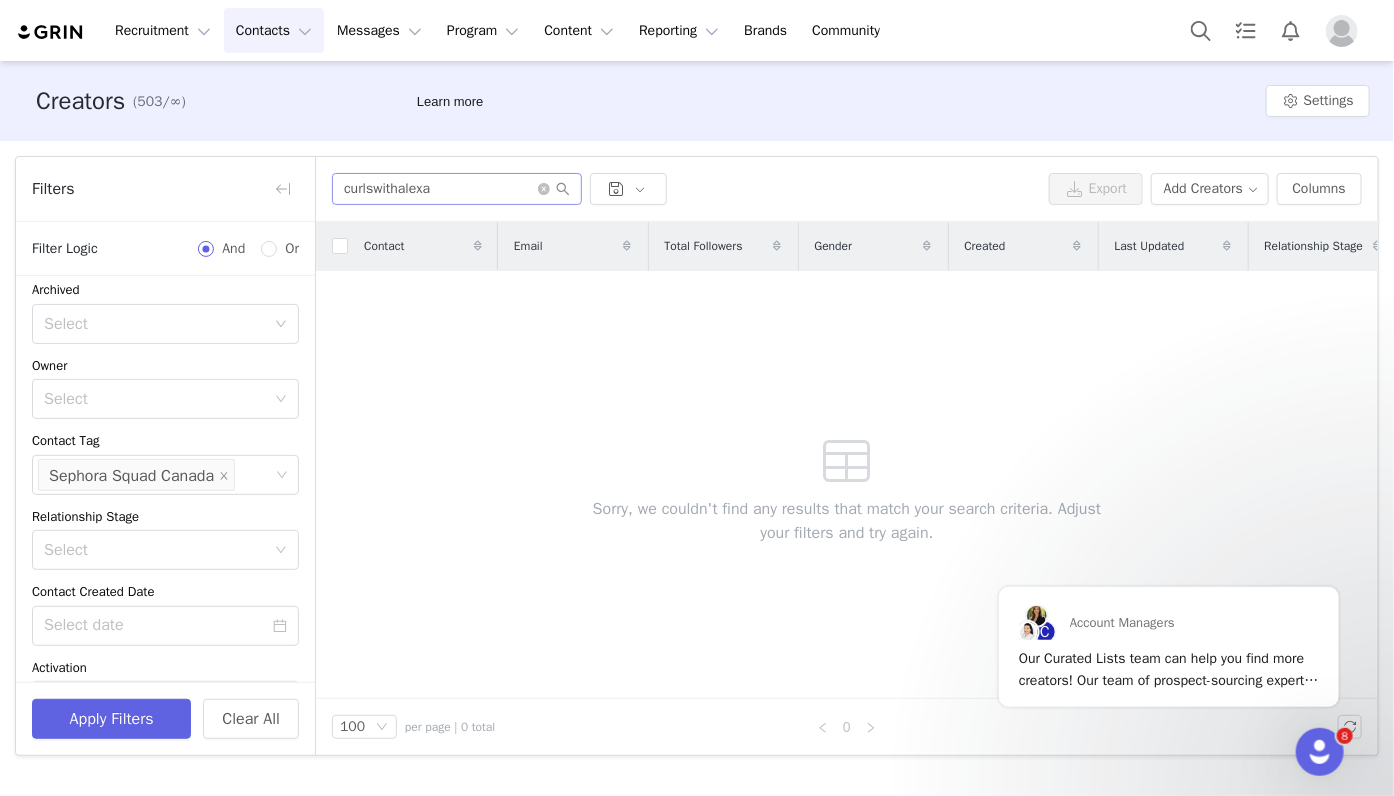 type 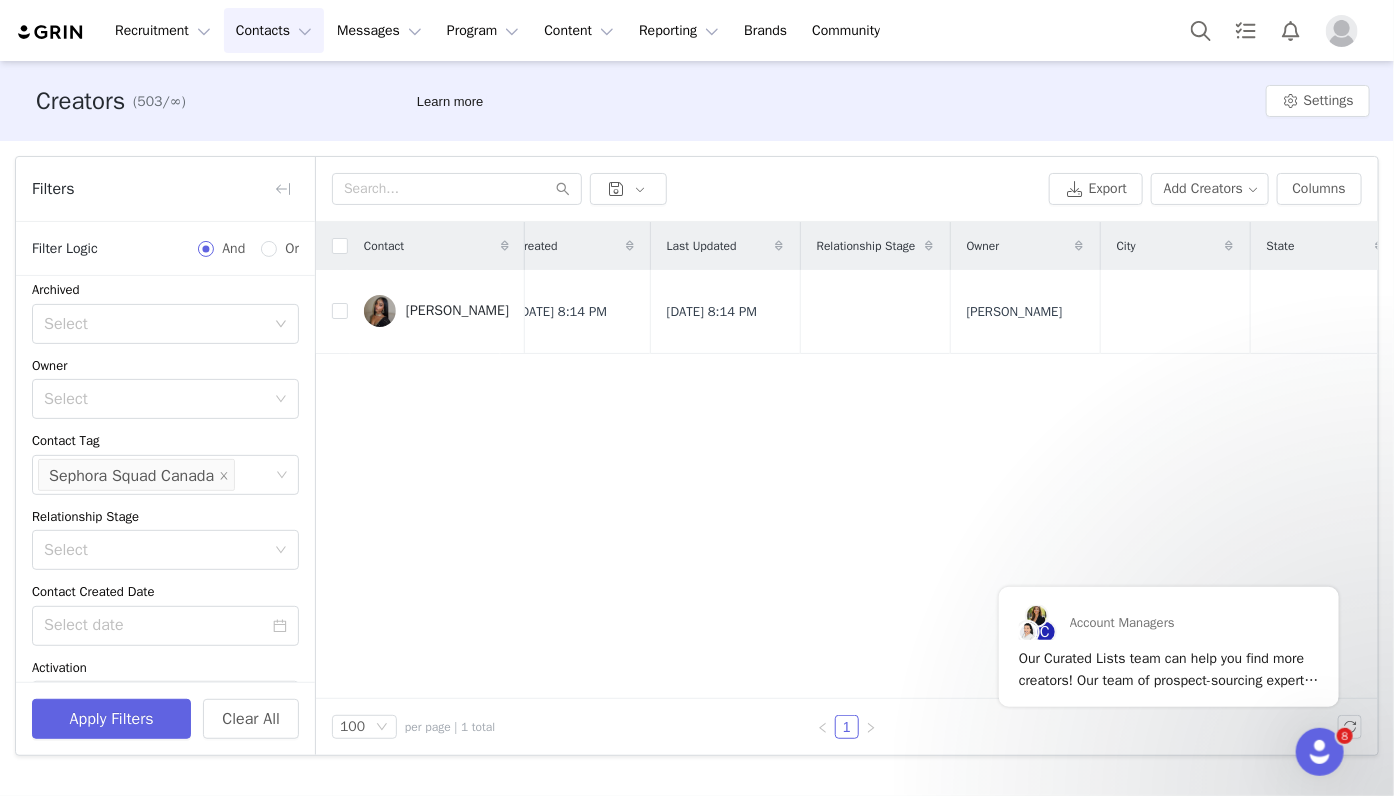 scroll, scrollTop: 0, scrollLeft: 421, axis: horizontal 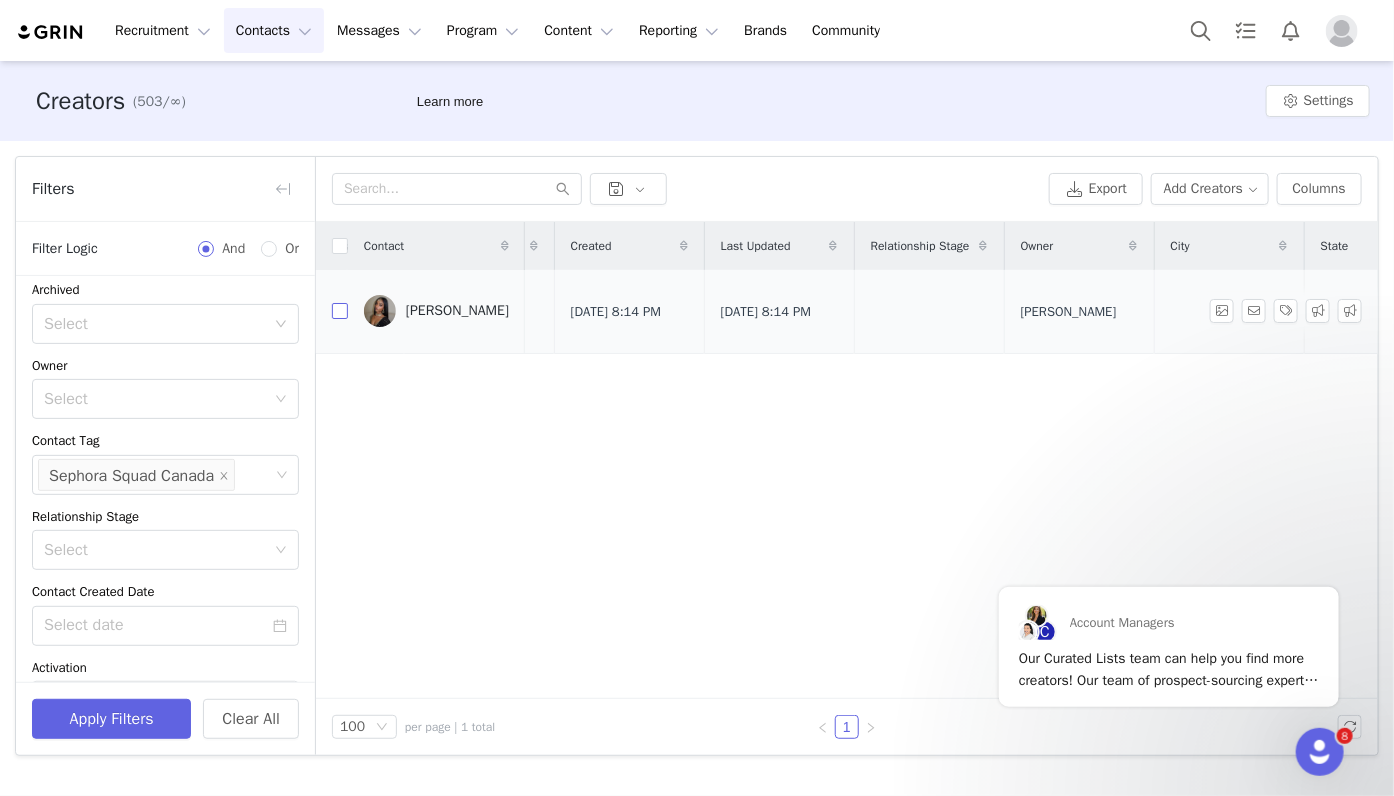 click at bounding box center (340, 311) 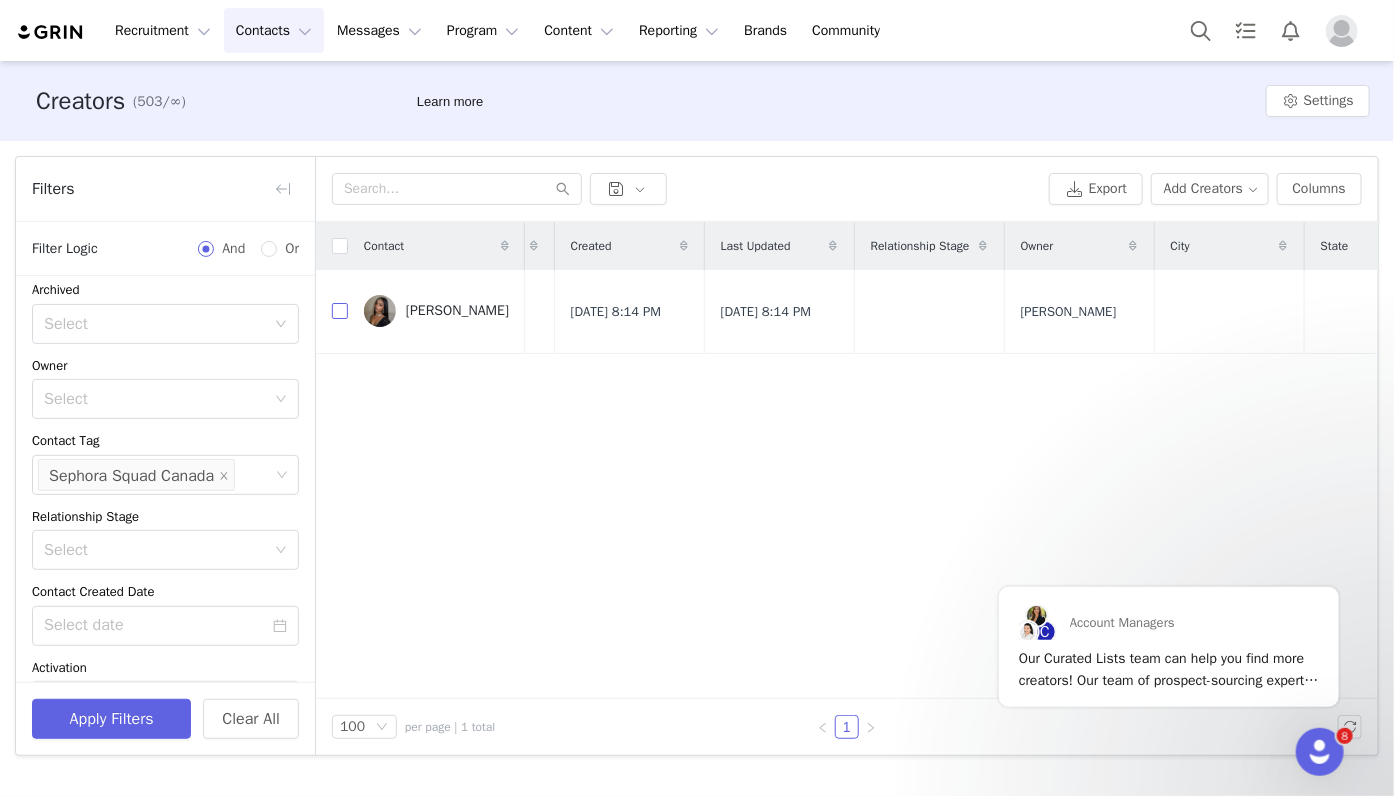 checkbox on "true" 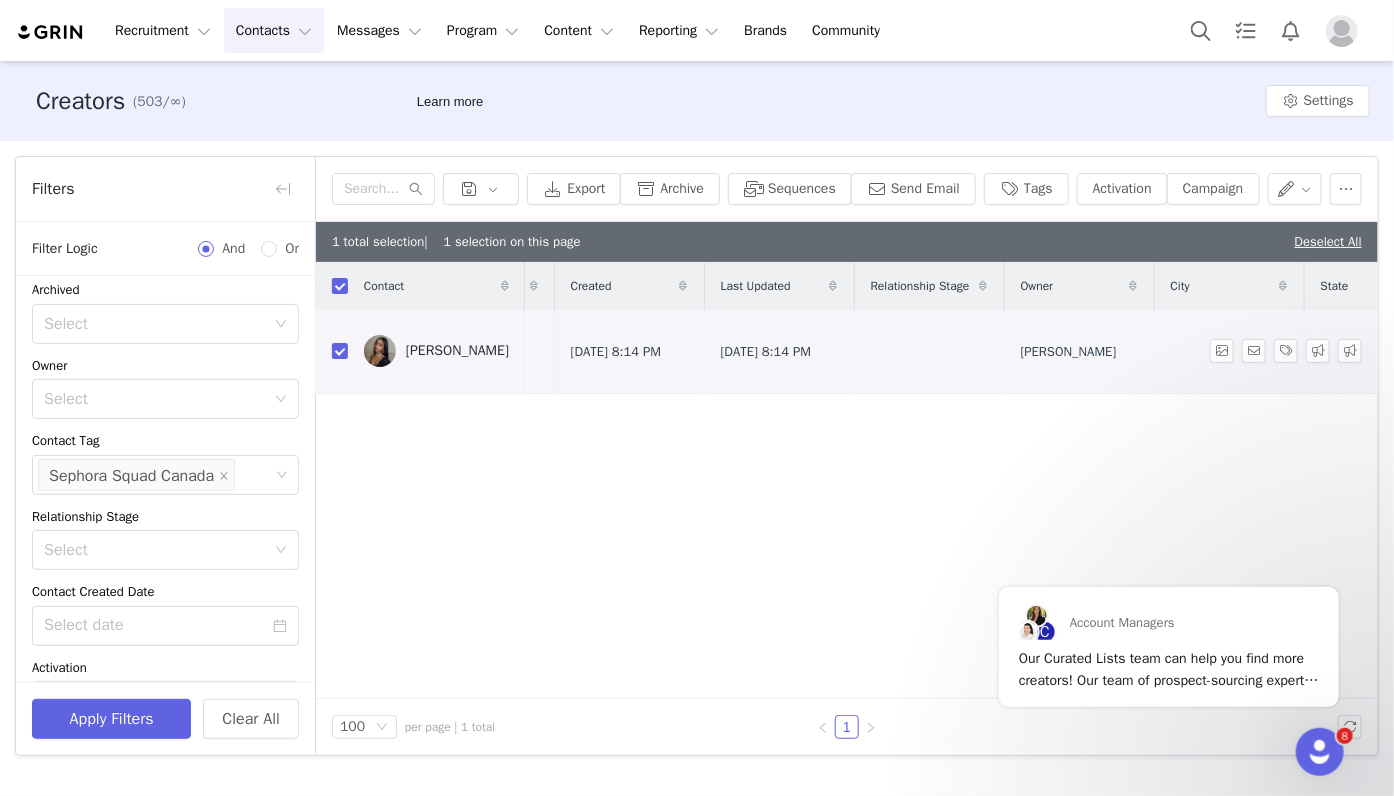 click on "[PERSON_NAME]" at bounding box center [457, 351] 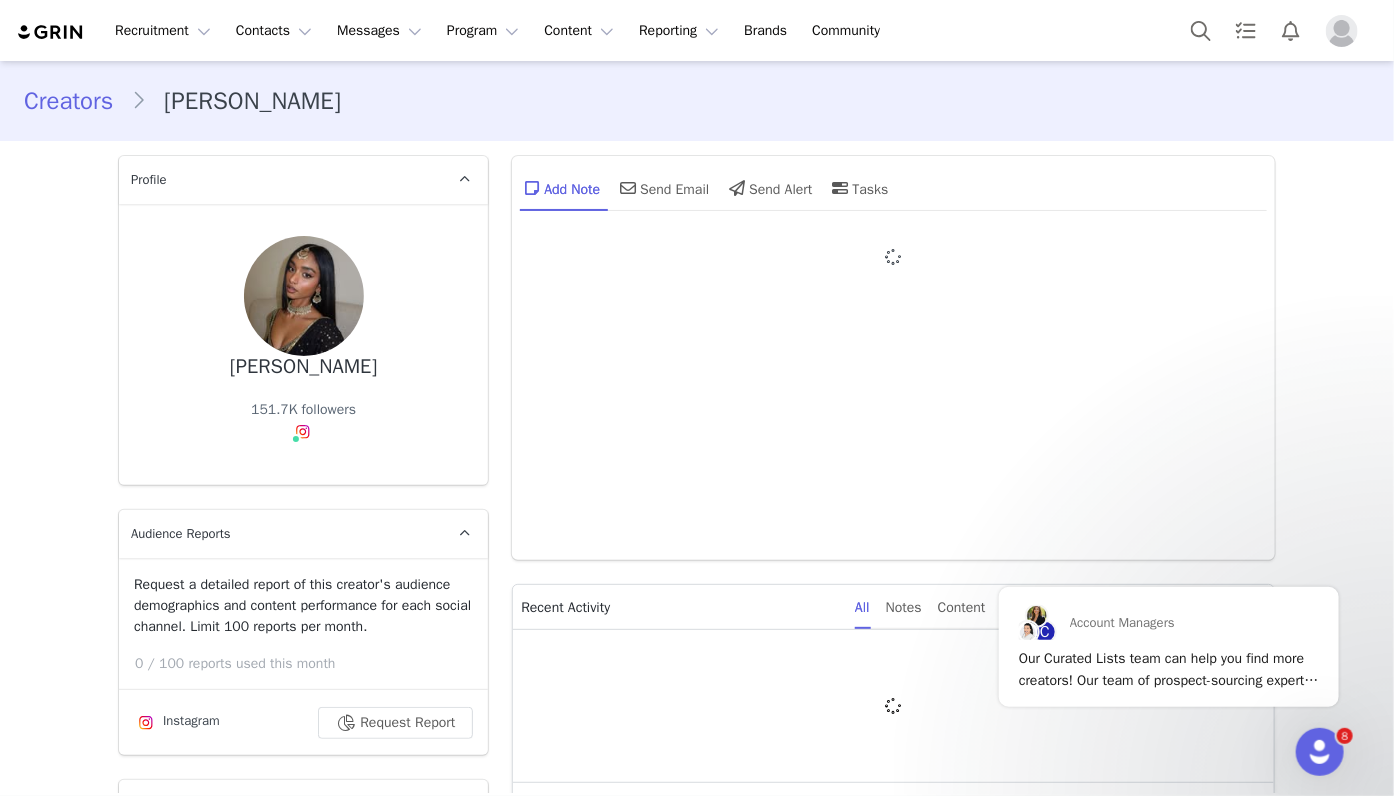 type on "+1 ([GEOGRAPHIC_DATA])" 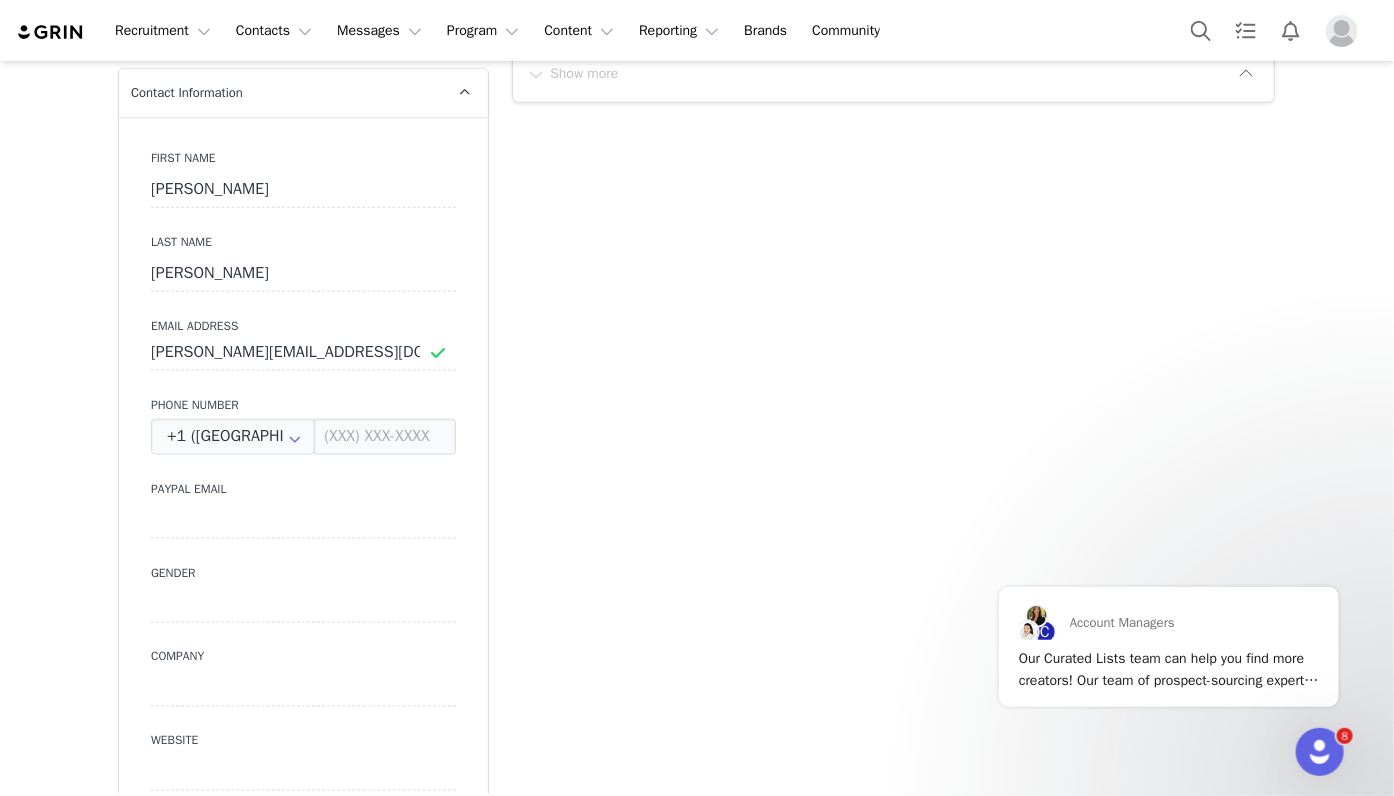 scroll, scrollTop: 0, scrollLeft: 0, axis: both 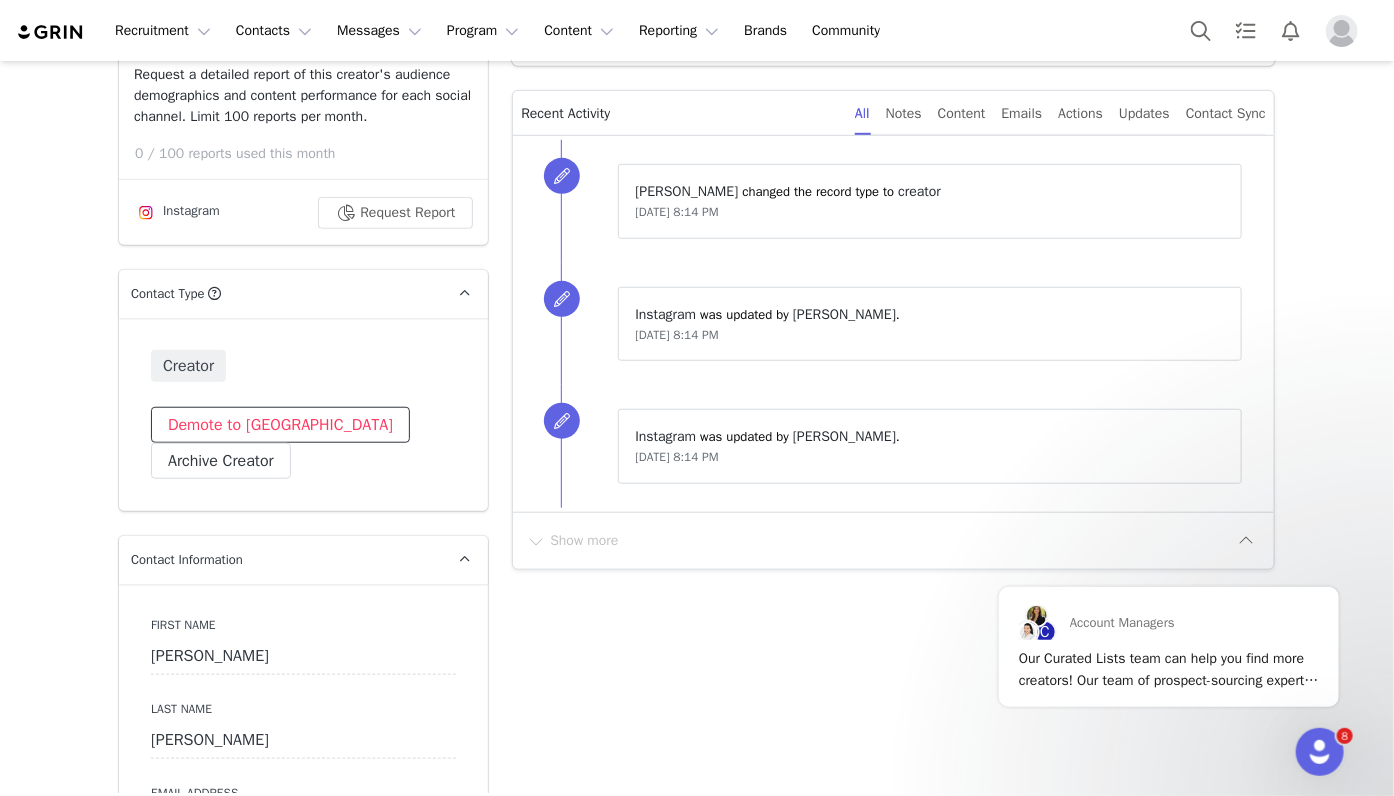 click on "Demote to [GEOGRAPHIC_DATA]" at bounding box center (280, 425) 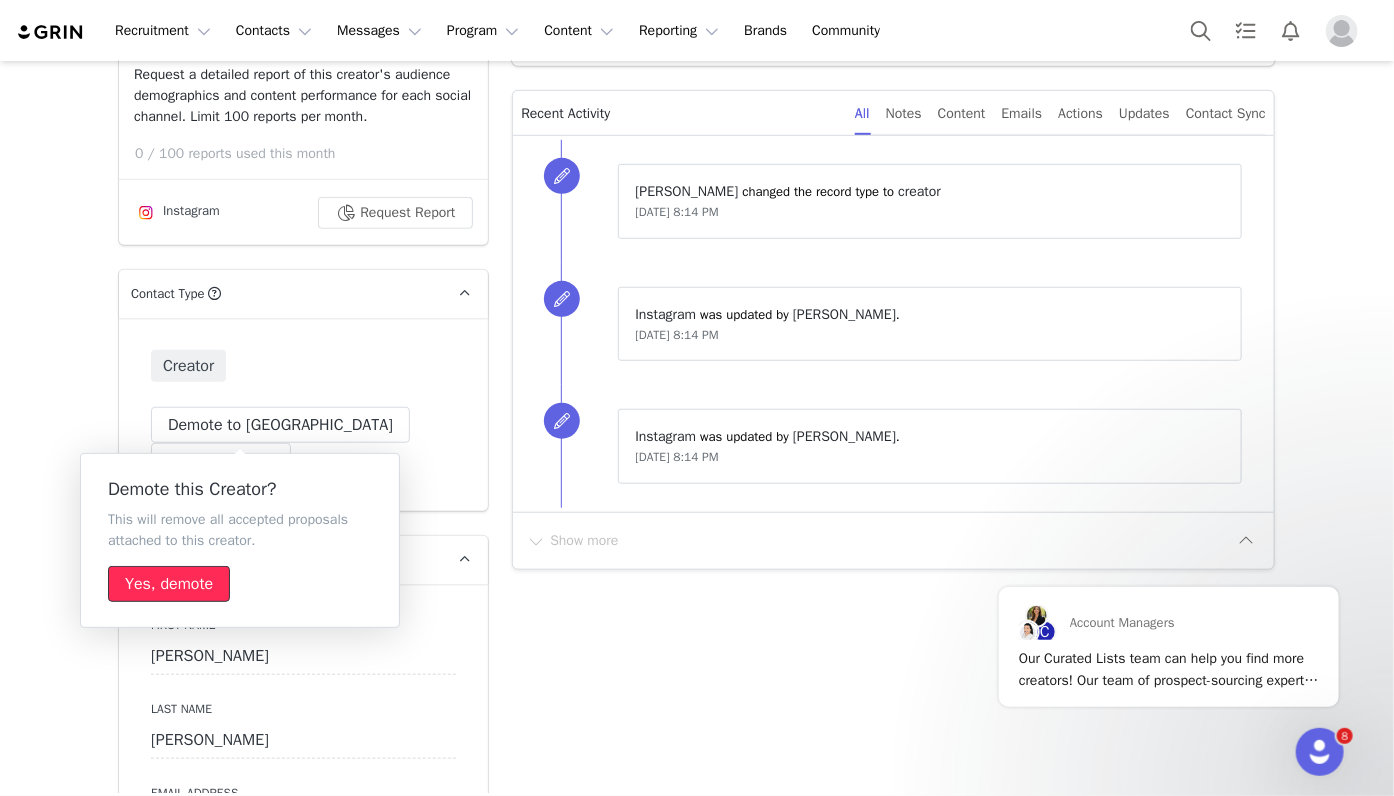 click on "Yes, demote" at bounding box center [169, 584] 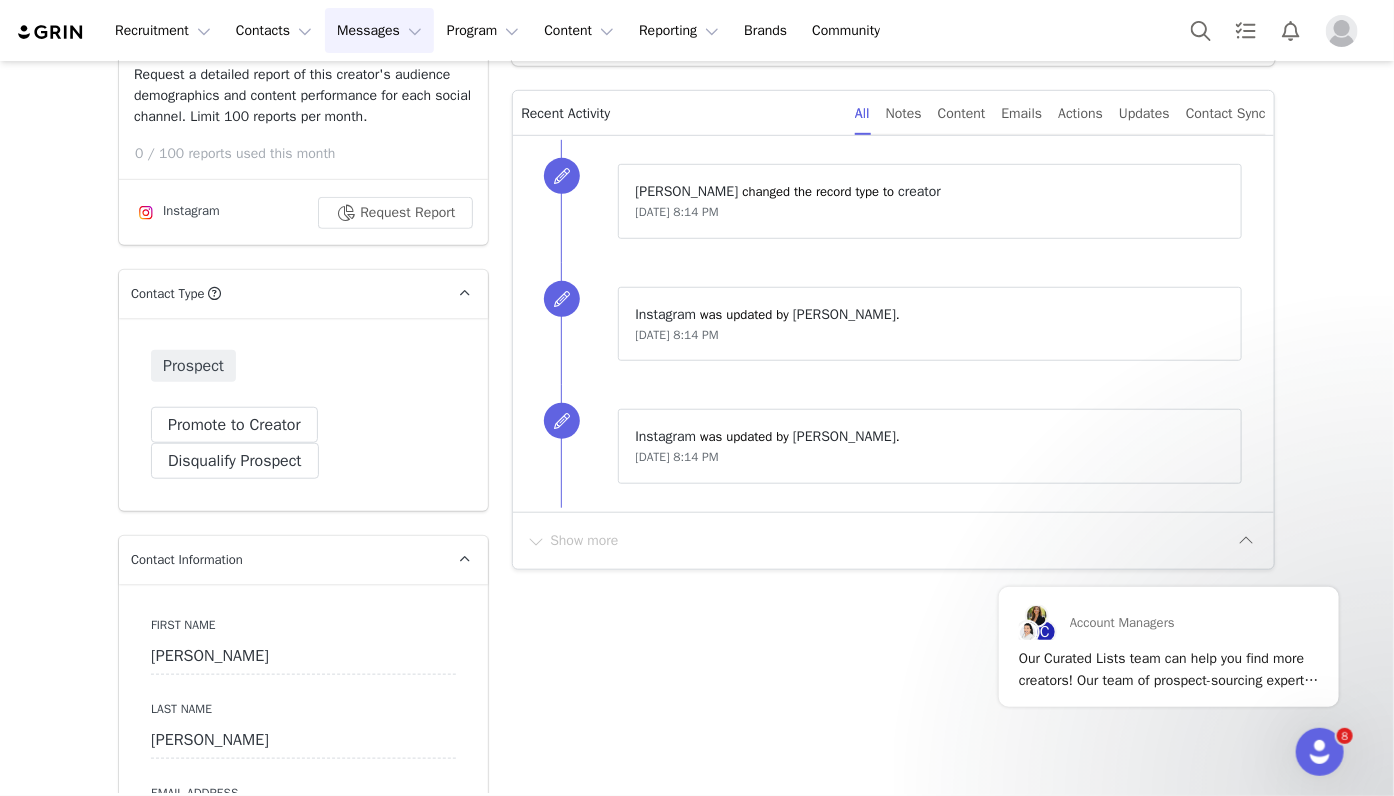 click on "Messages Messages" at bounding box center [379, 30] 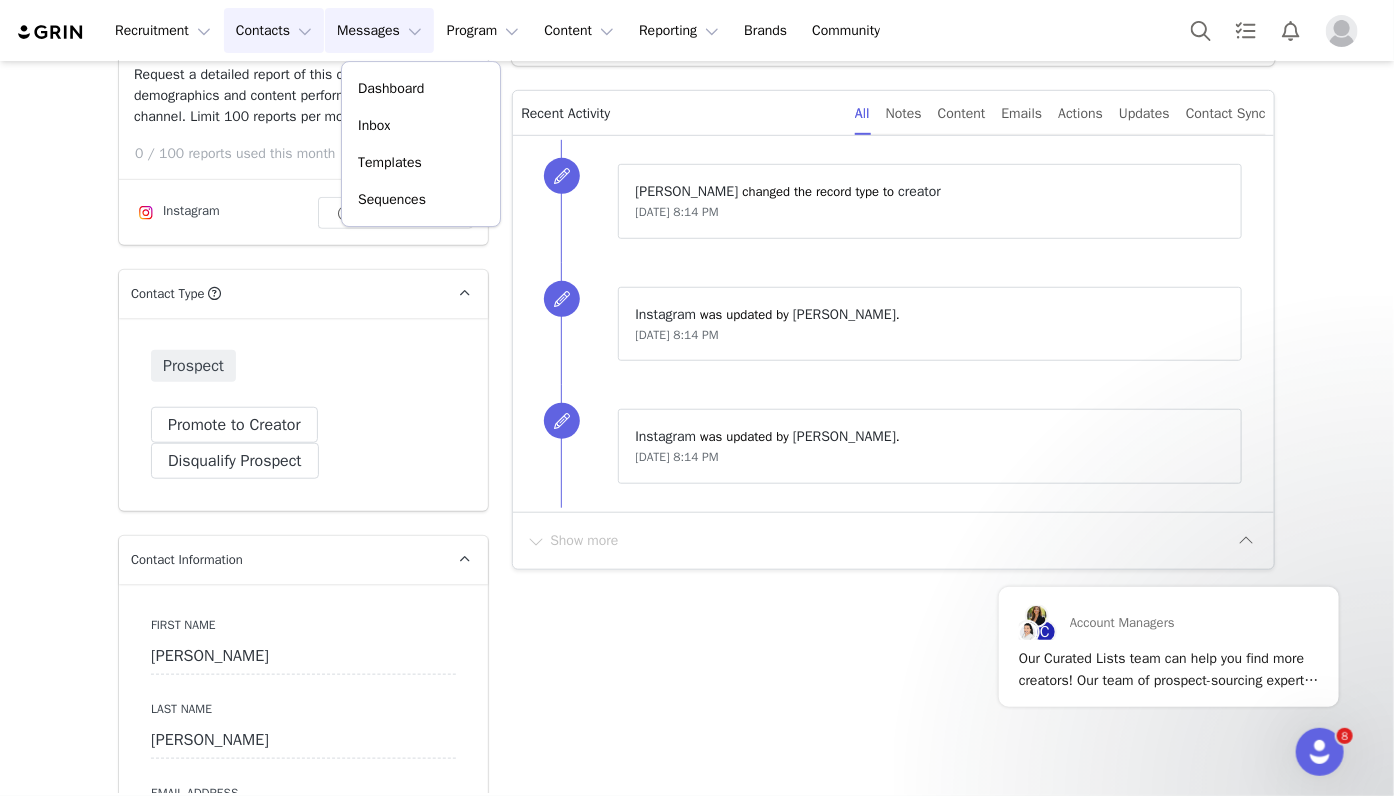 click on "Contacts Contacts" at bounding box center (274, 30) 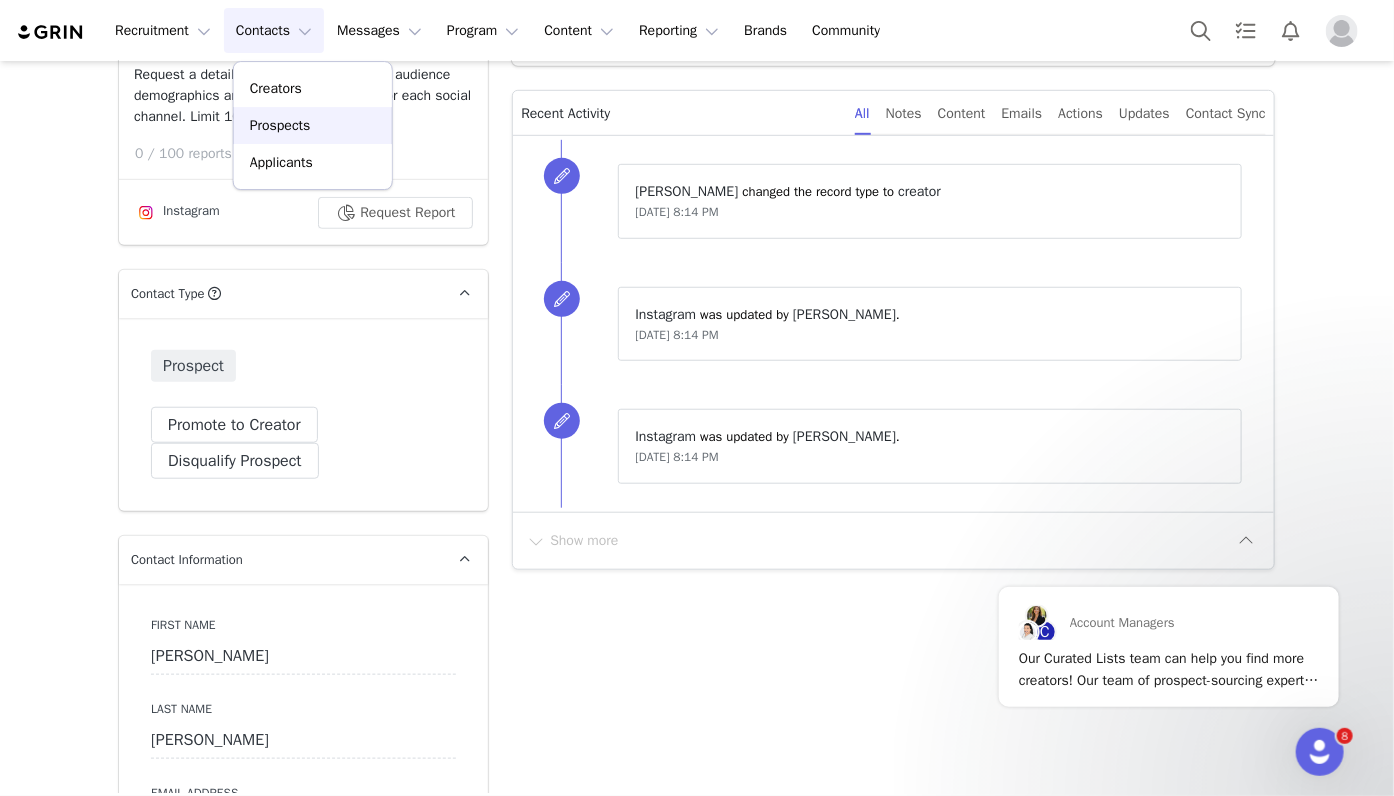 click on "Prospects" at bounding box center [280, 125] 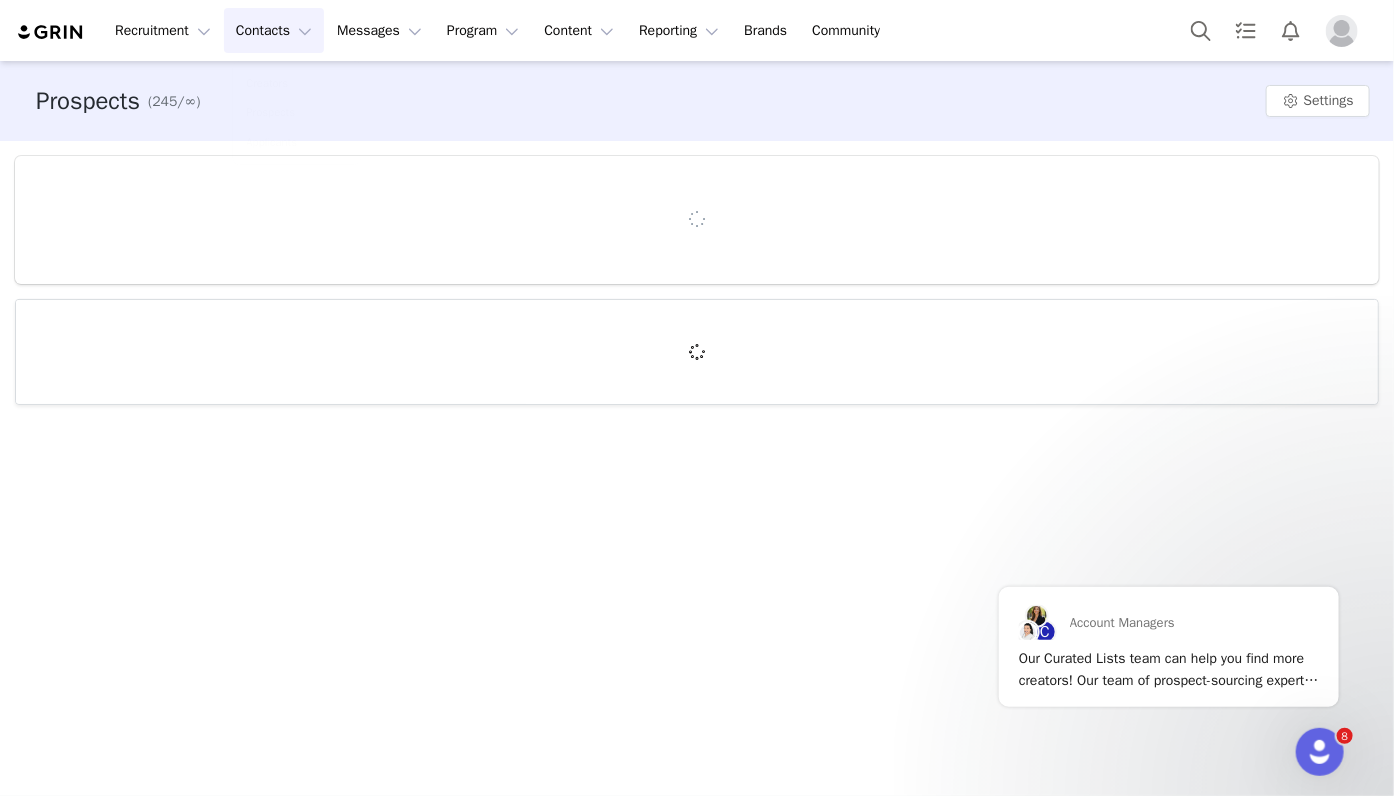 scroll, scrollTop: 0, scrollLeft: 0, axis: both 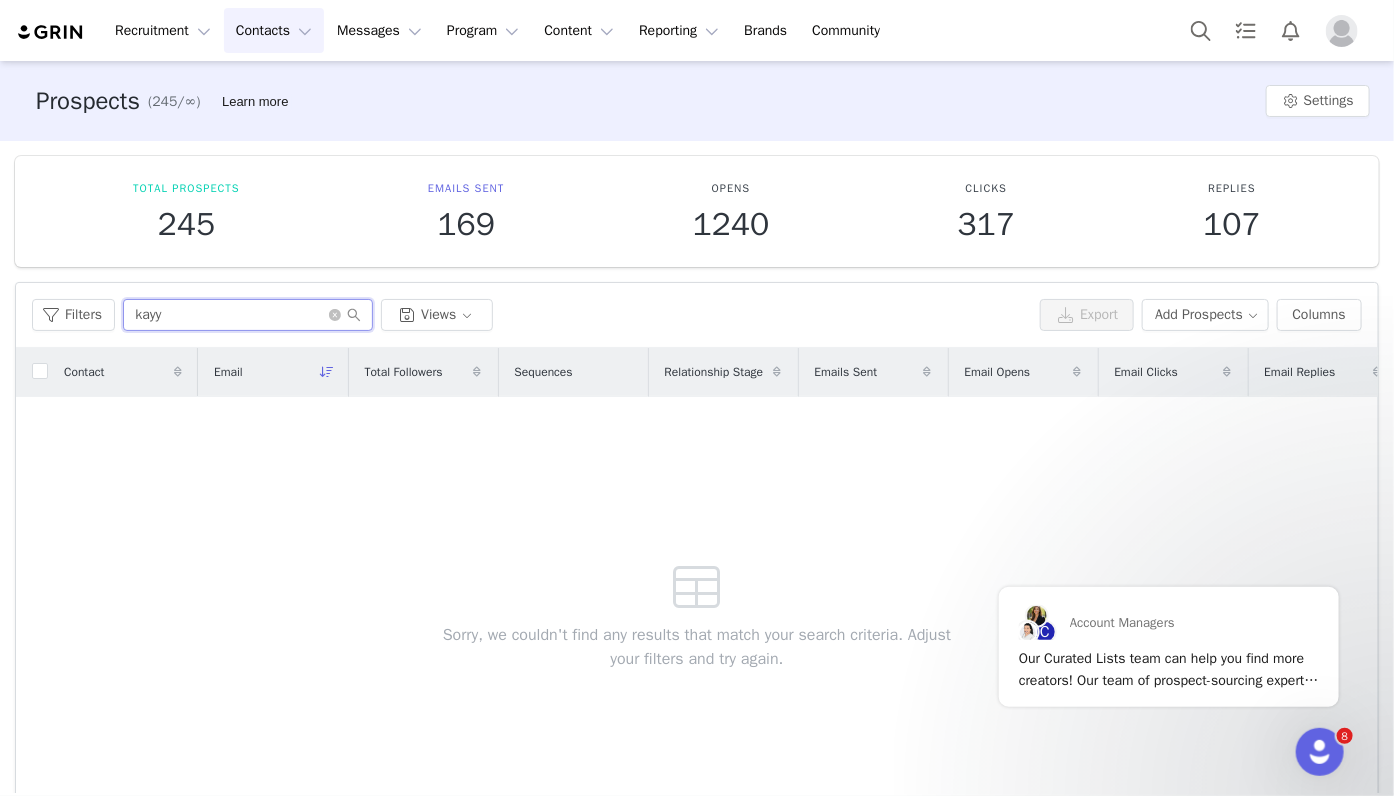 click on "kayy" at bounding box center (248, 315) 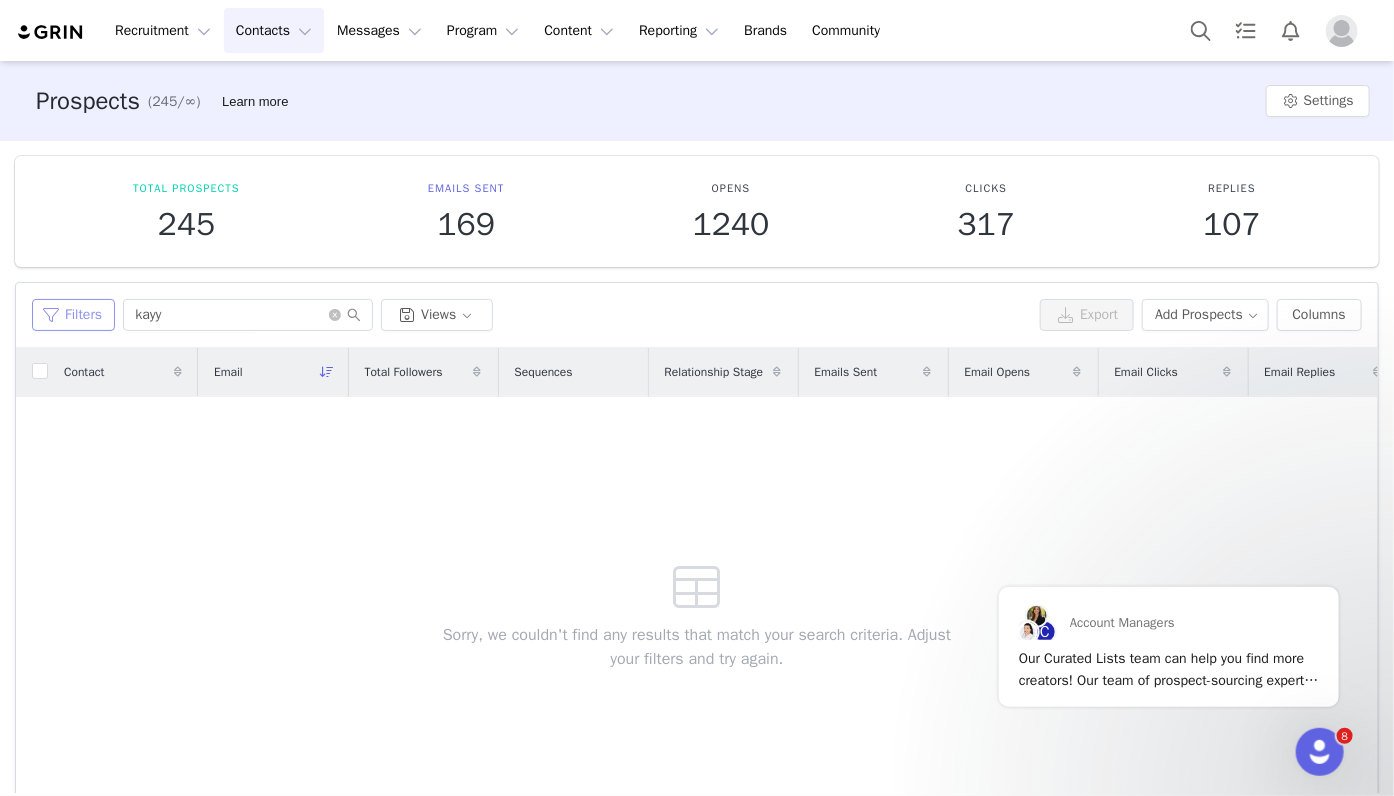 click on "Filters" at bounding box center (73, 315) 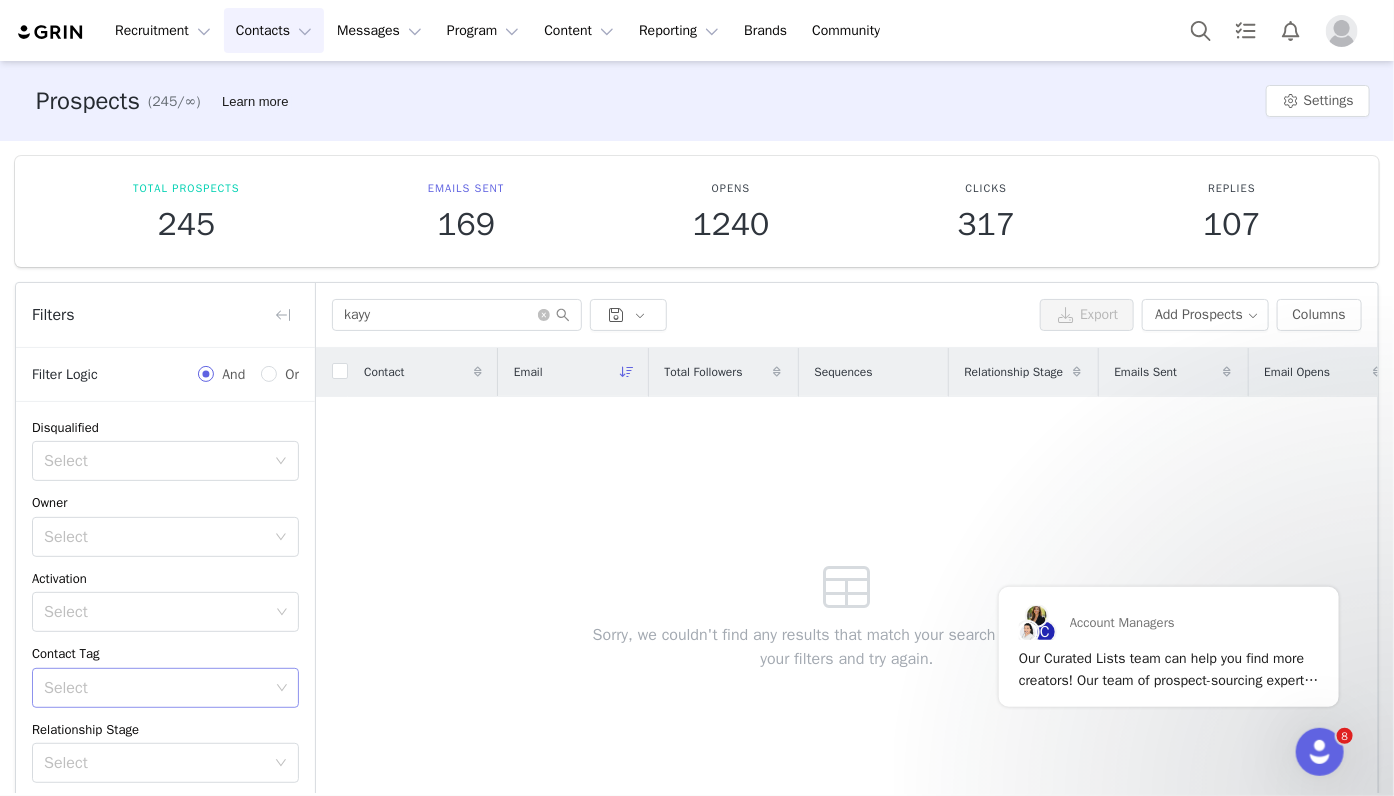 click on "Select" at bounding box center [156, 688] 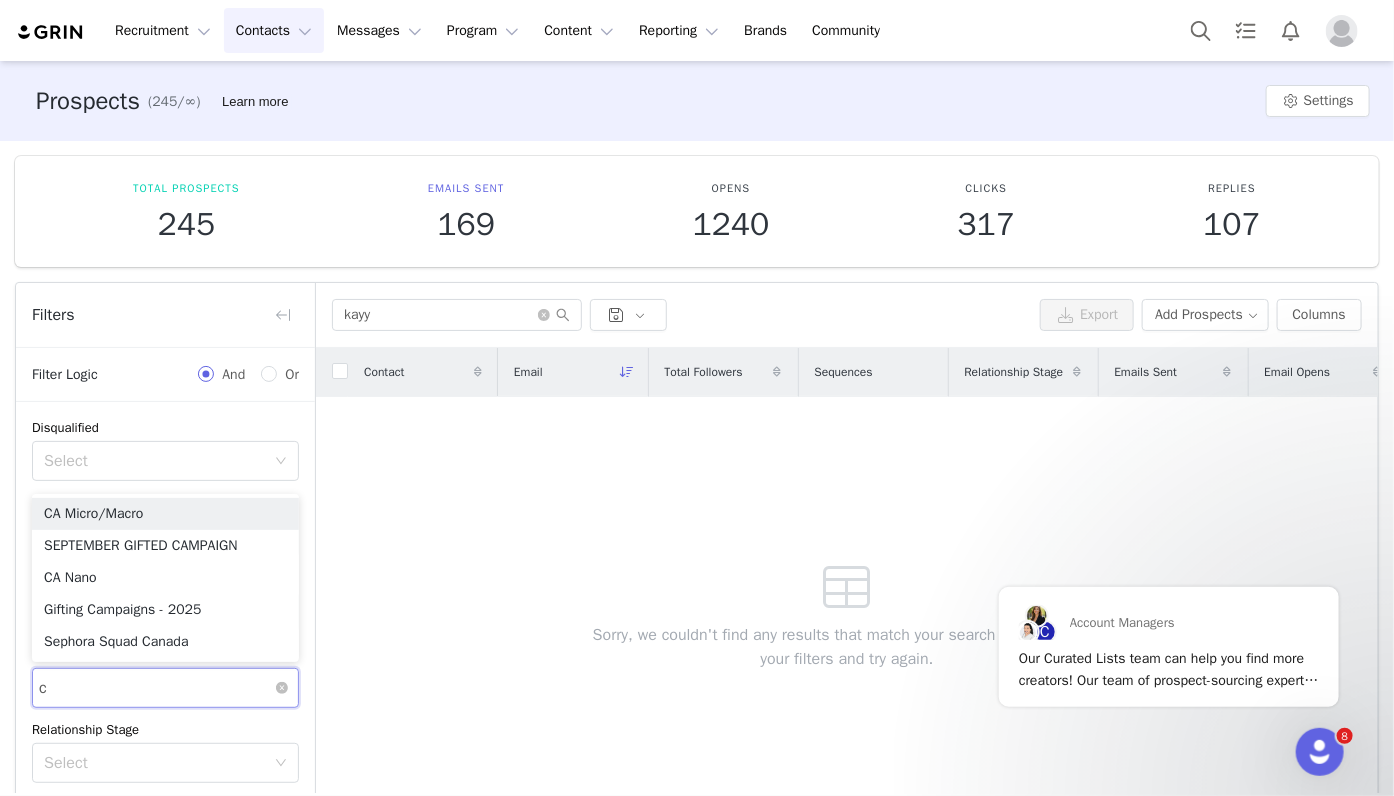type on "ca" 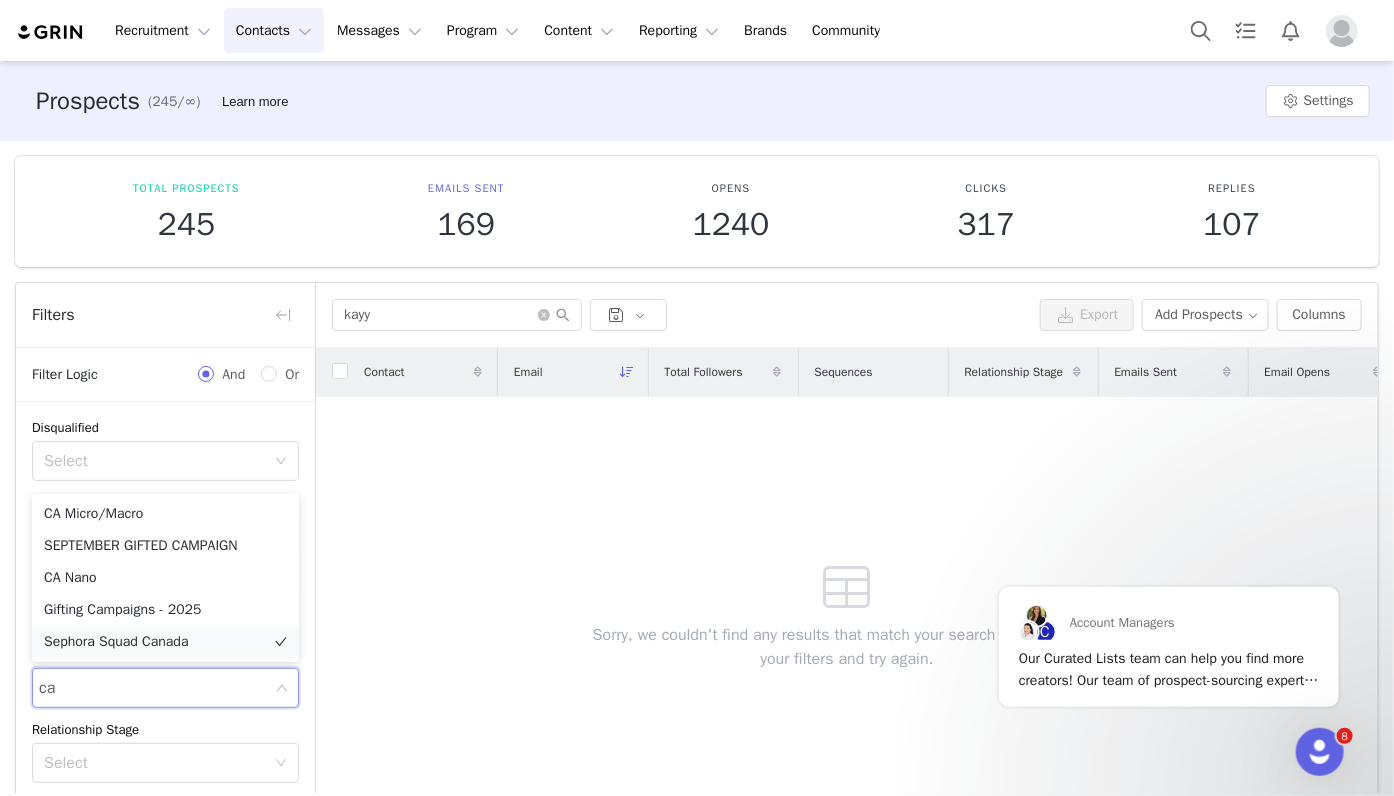 click on "Sephora Squad Canada" at bounding box center (165, 642) 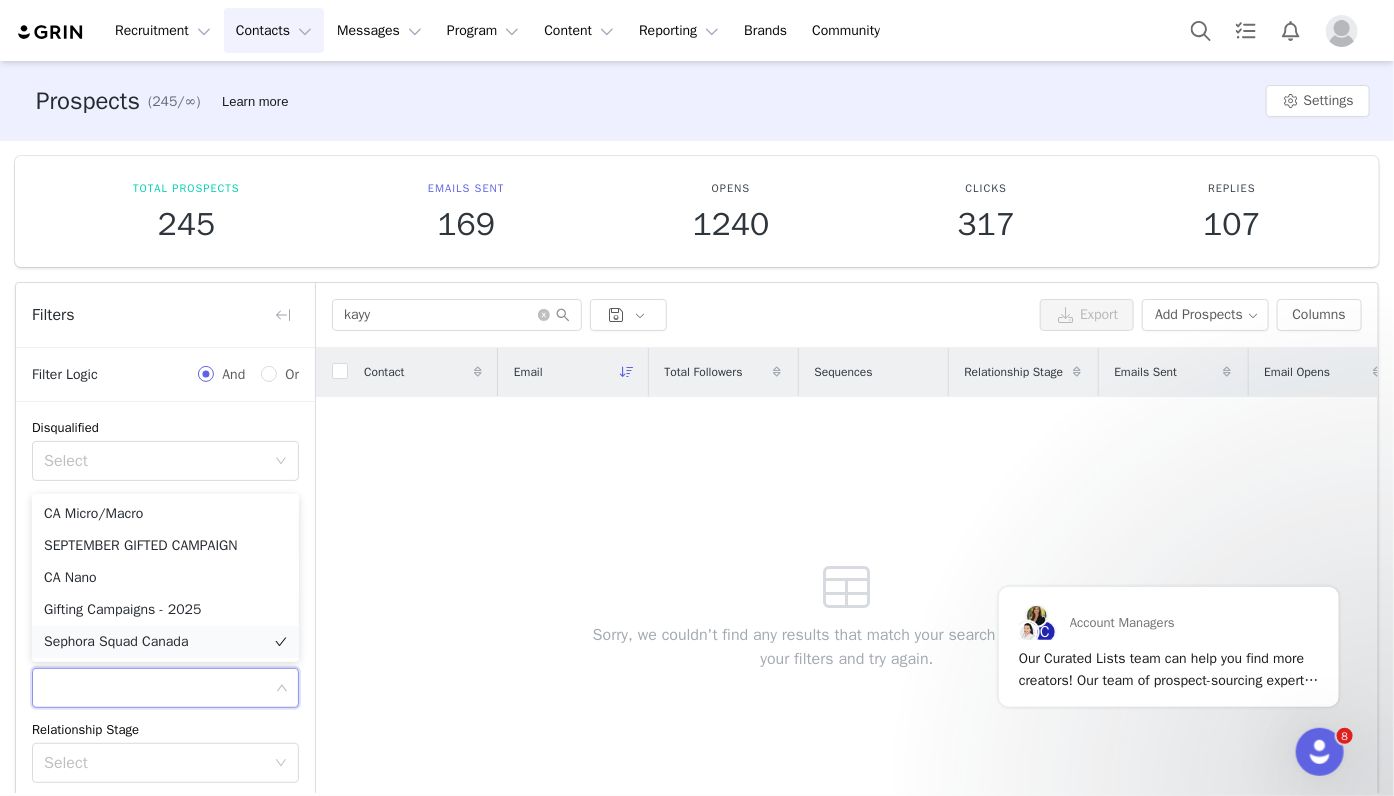 scroll, scrollTop: 10, scrollLeft: 0, axis: vertical 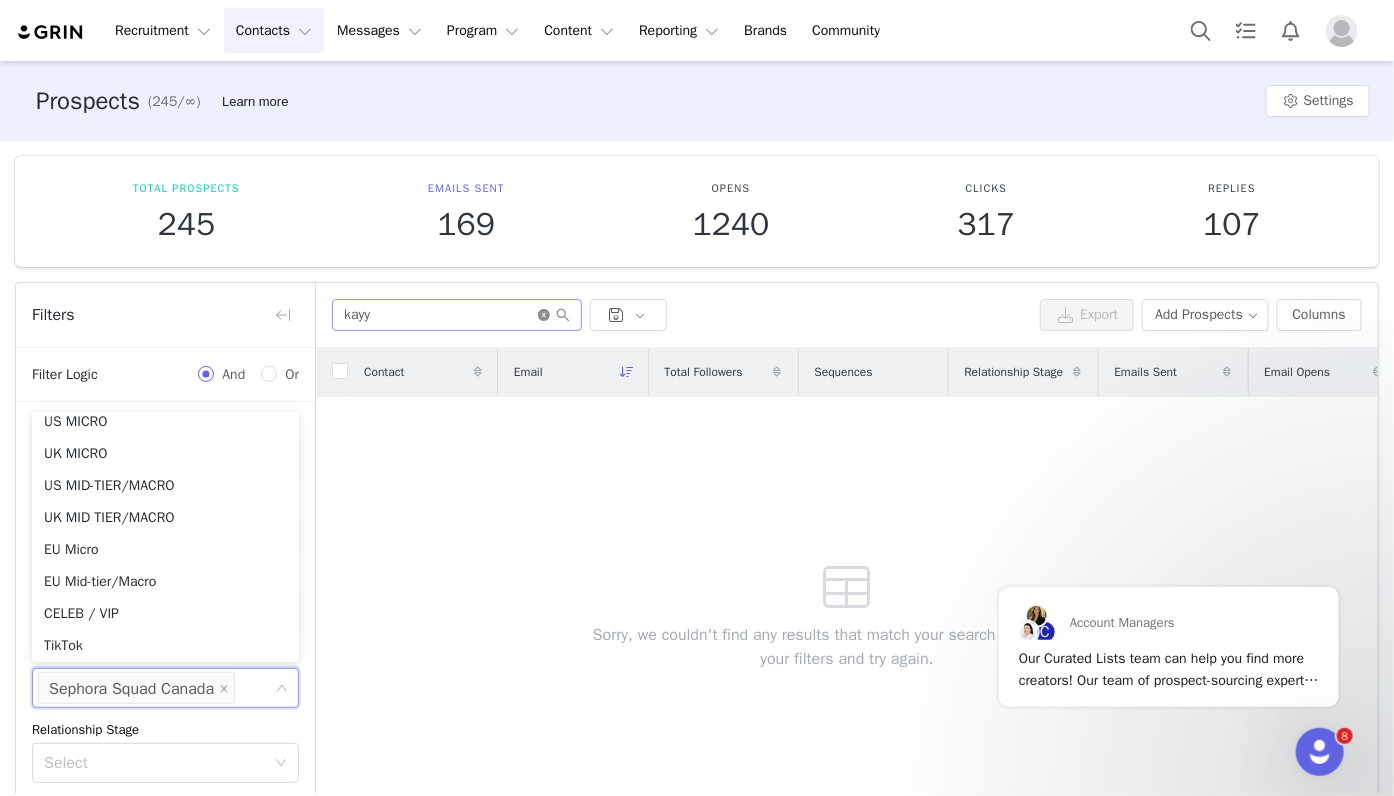 click 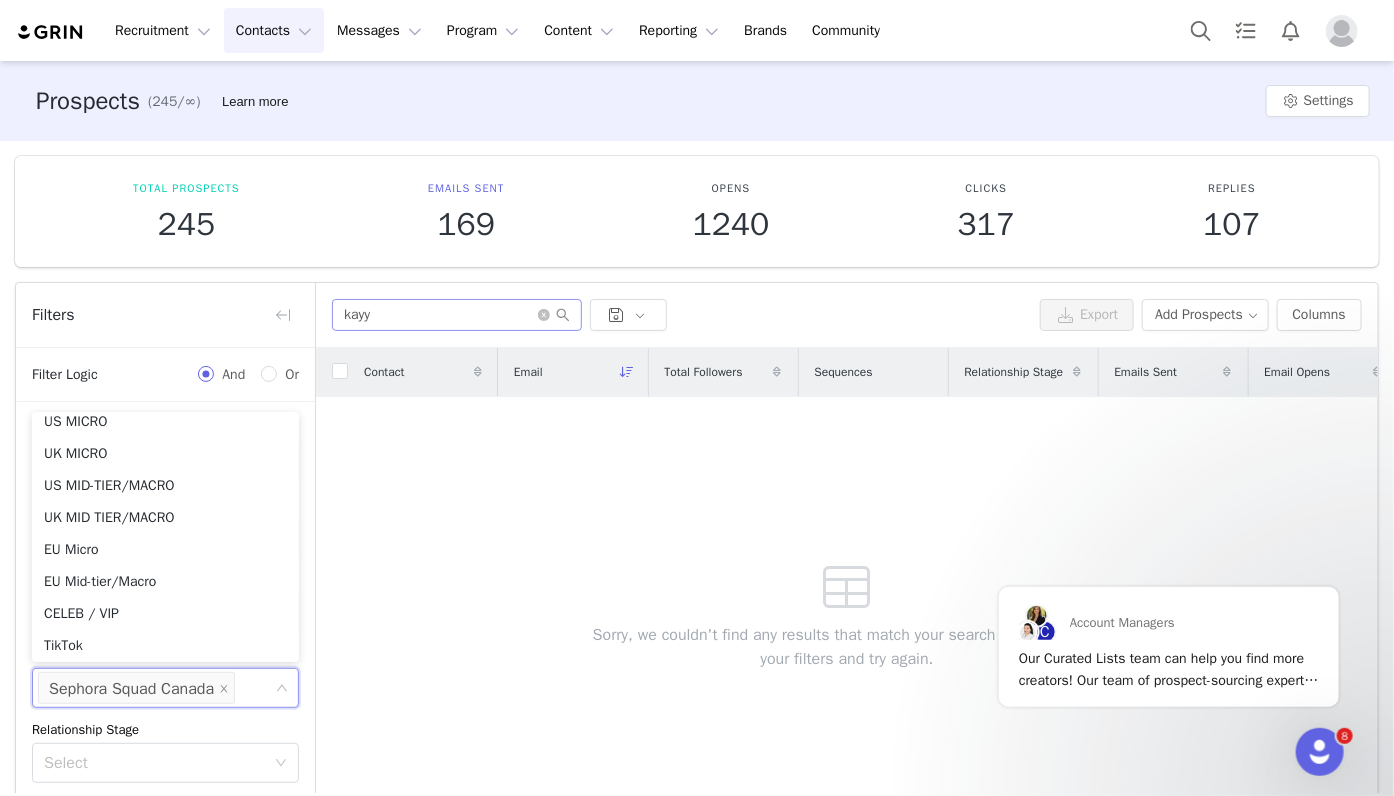 type 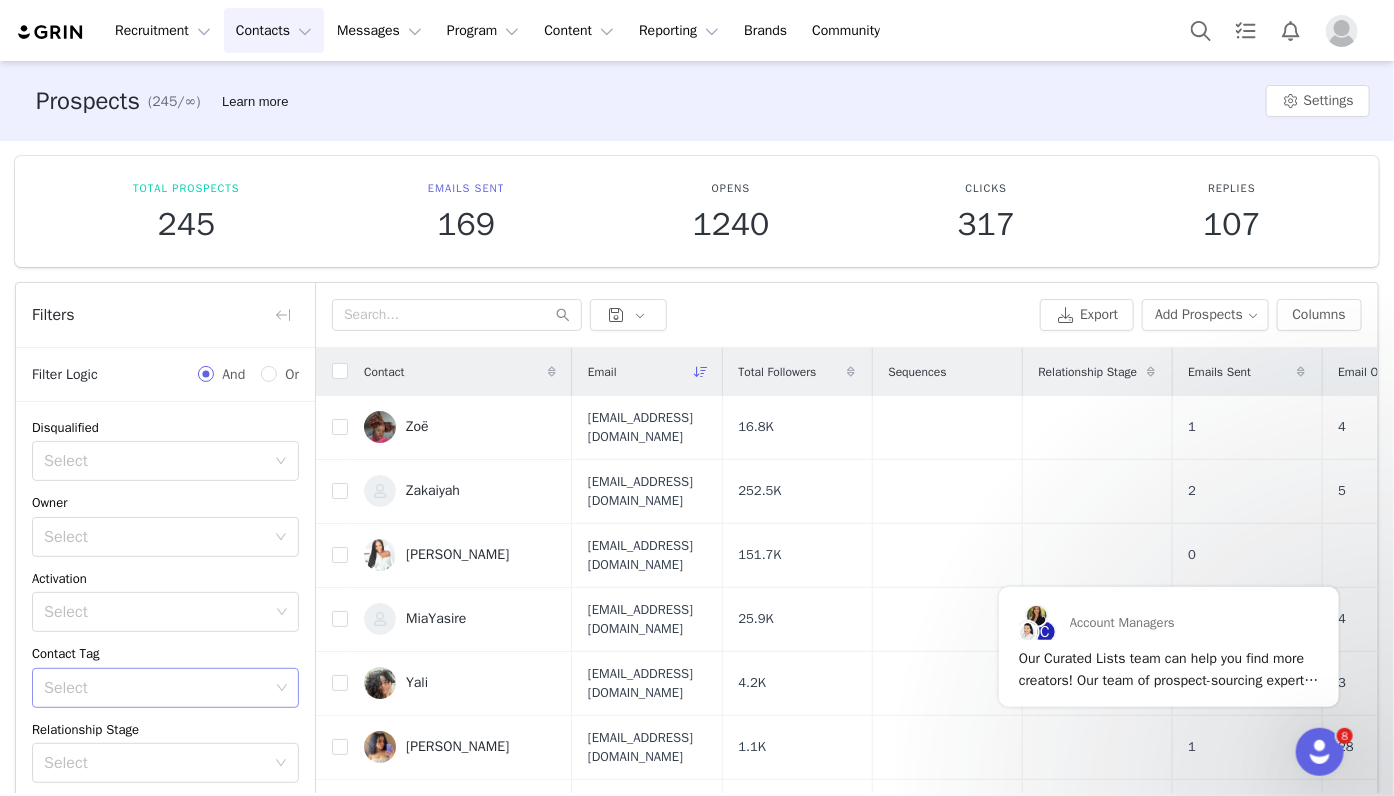 click on "Select" at bounding box center (156, 688) 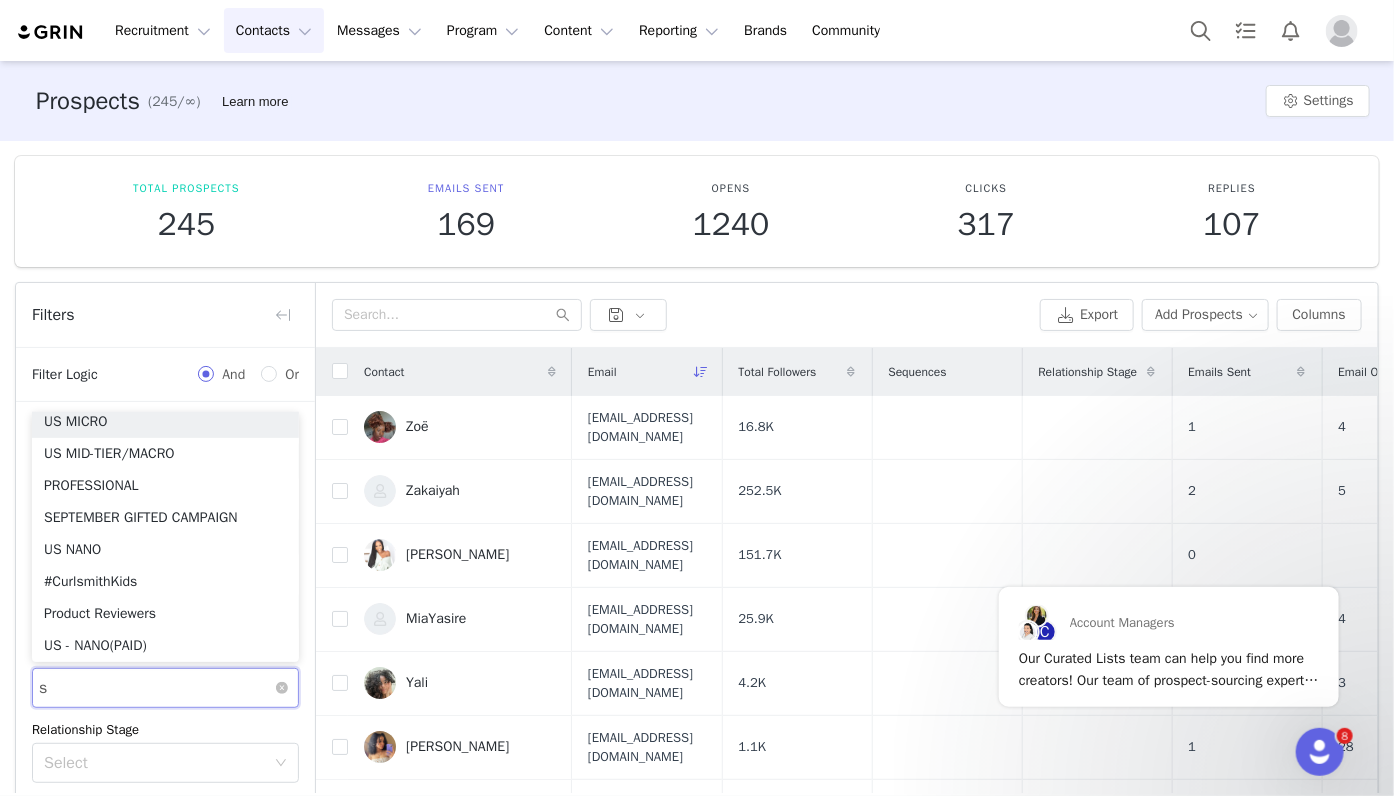 type on "se" 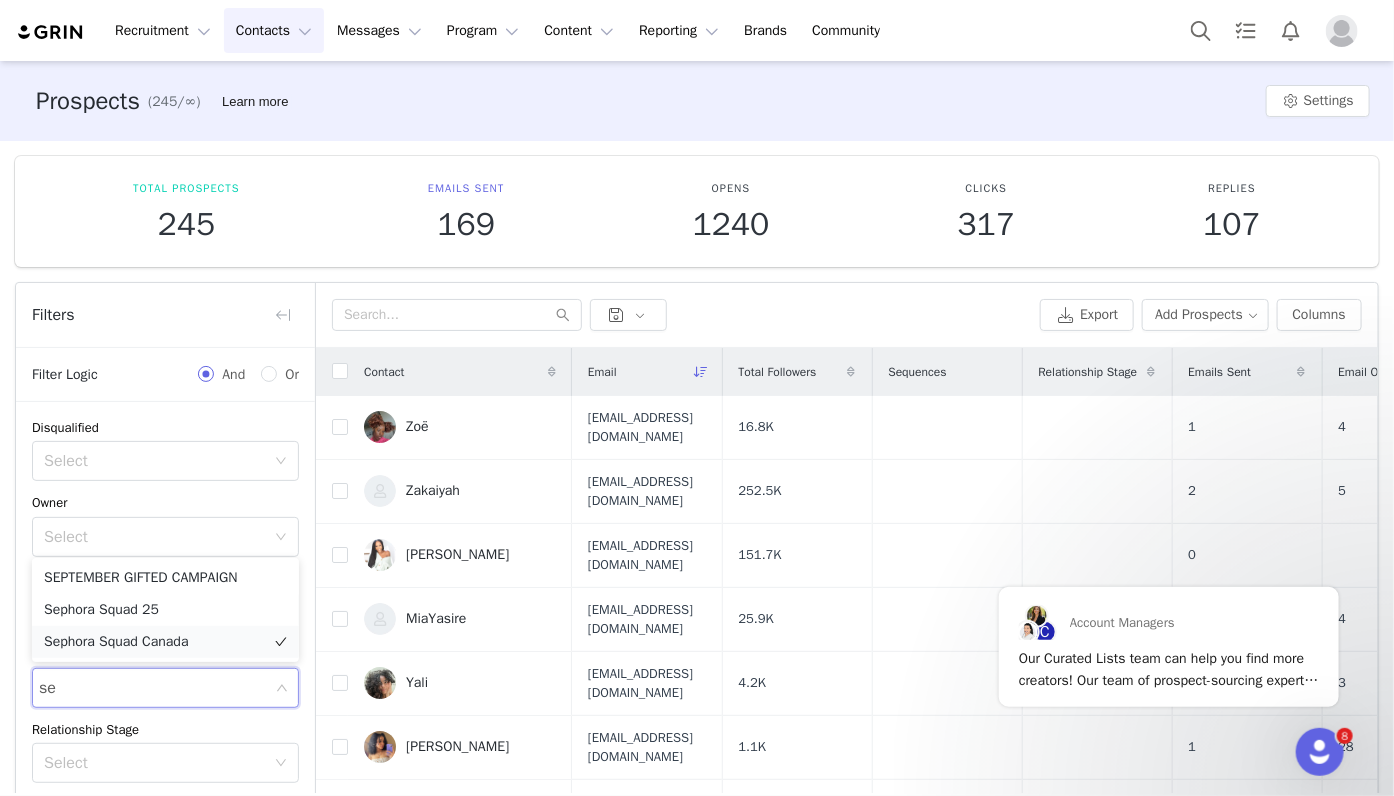 click on "Sephora Squad Canada" at bounding box center (165, 642) 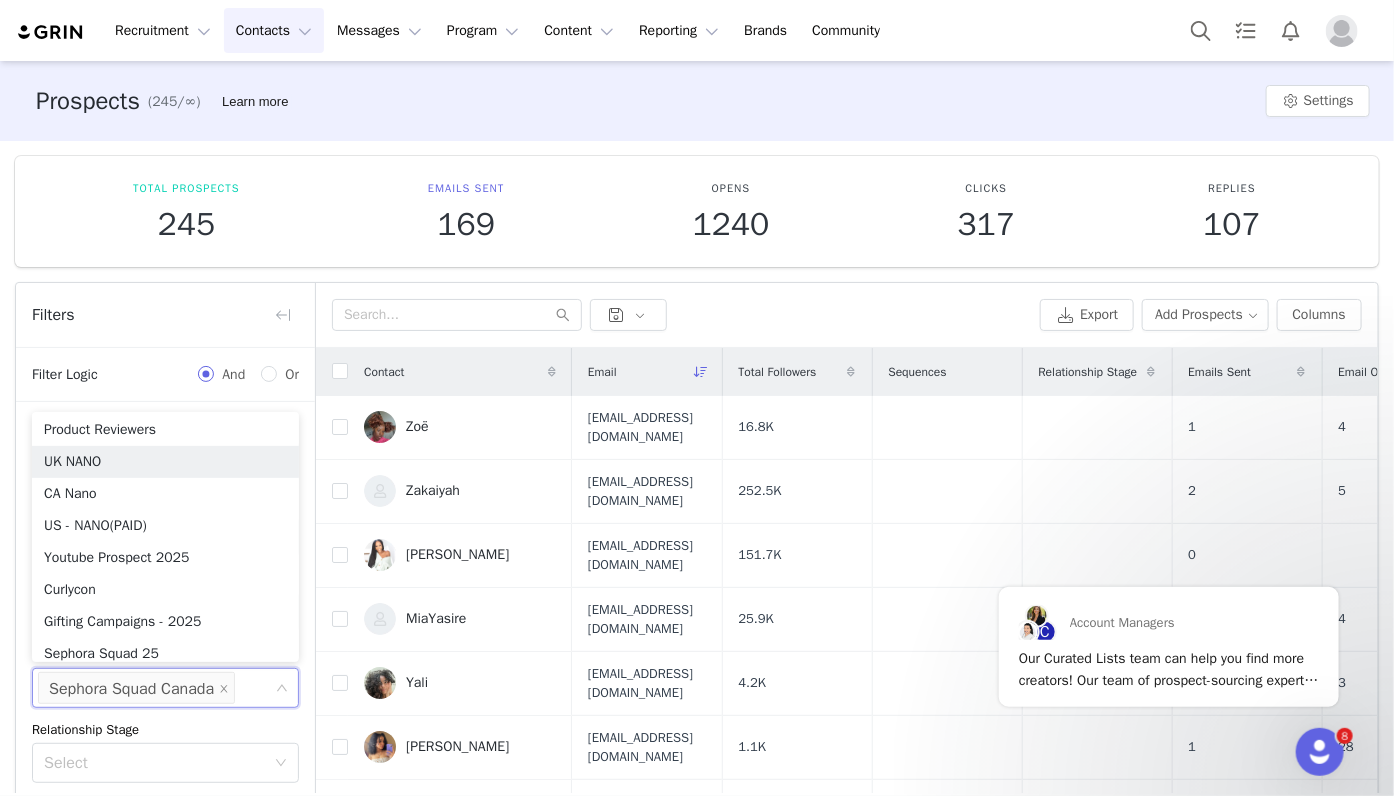 scroll, scrollTop: 557, scrollLeft: 0, axis: vertical 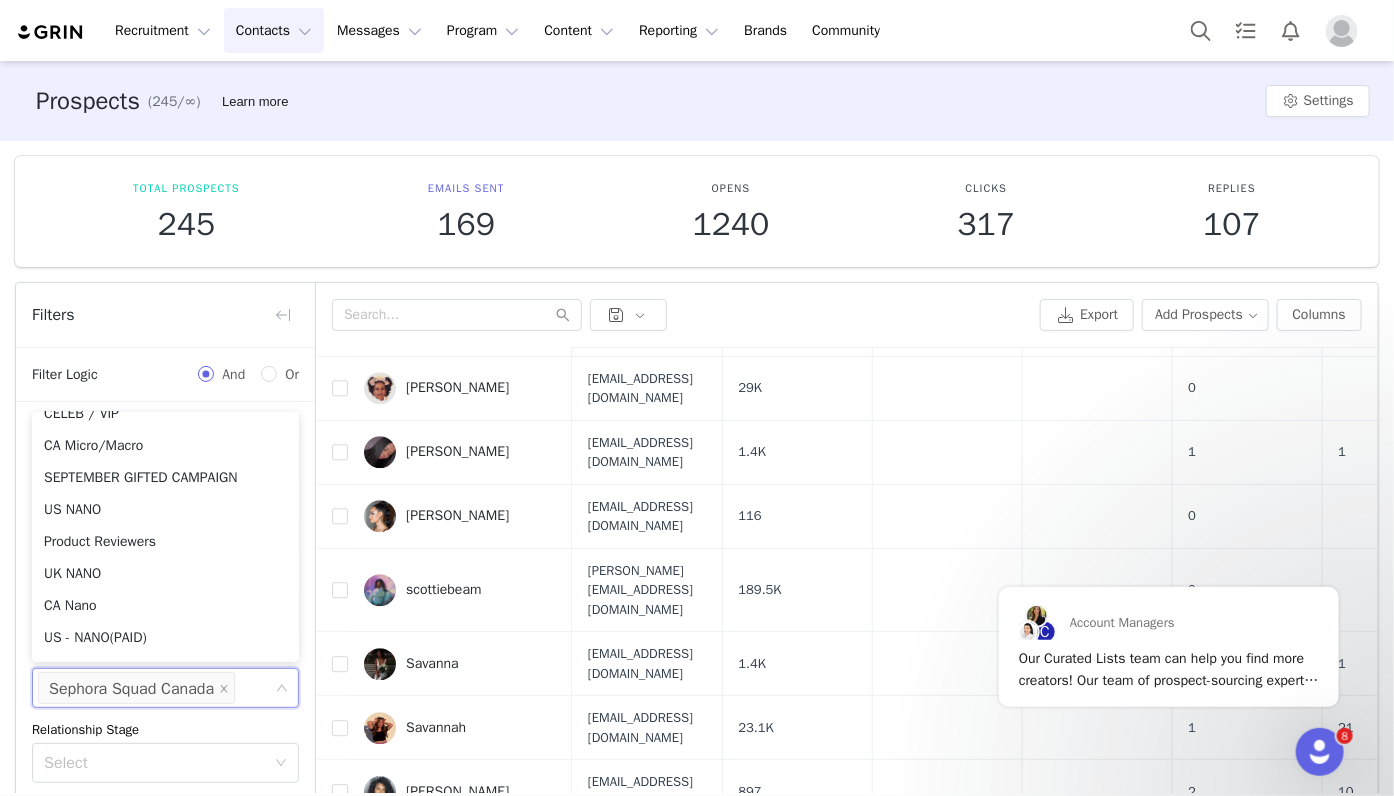 click on "Disqualified  Select  Owner  Select  Activation  Select    Contact Tag  Select Sephora Squad [GEOGRAPHIC_DATA]     Relationship Stage  Select  Contact Created Date   Total Followers   Gender  Select" at bounding box center (165, 714) 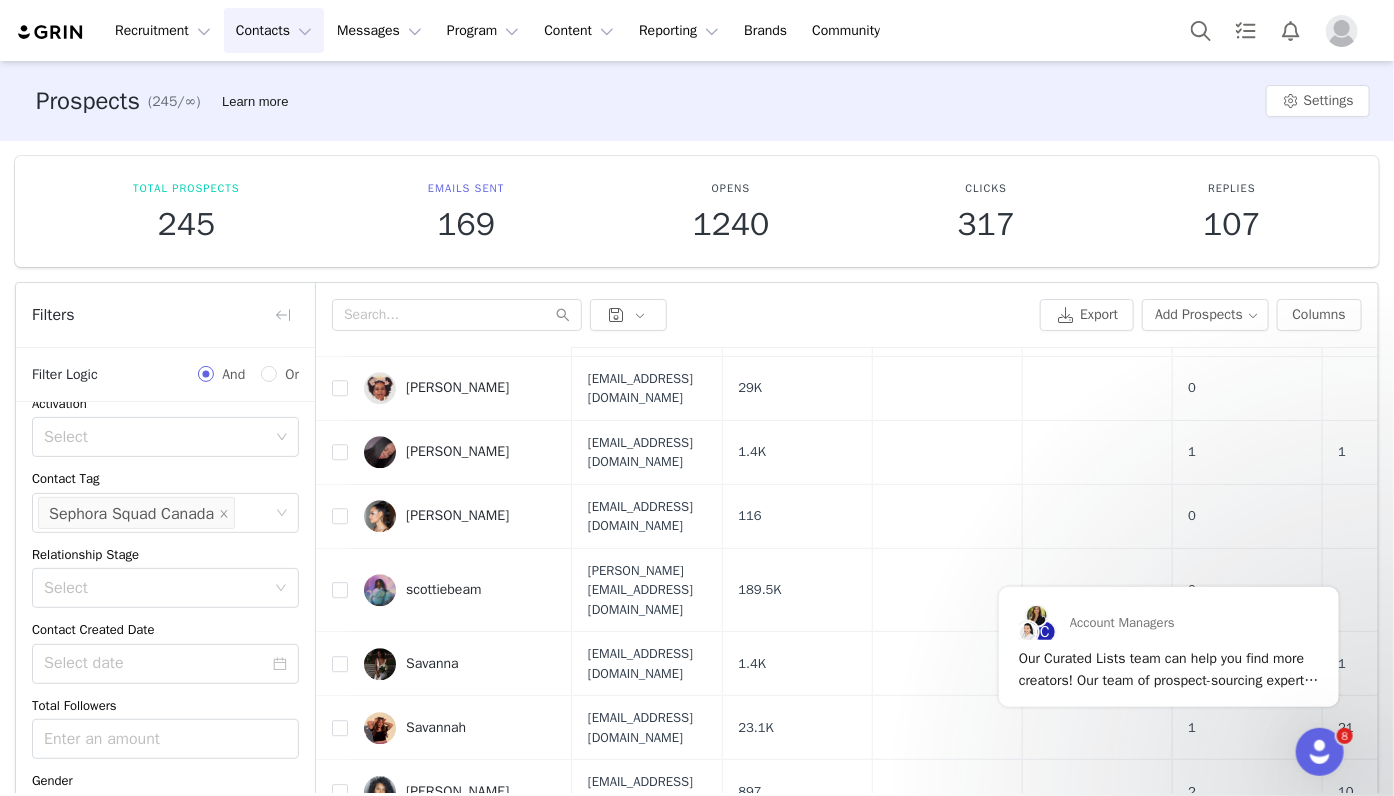 scroll, scrollTop: 280, scrollLeft: 0, axis: vertical 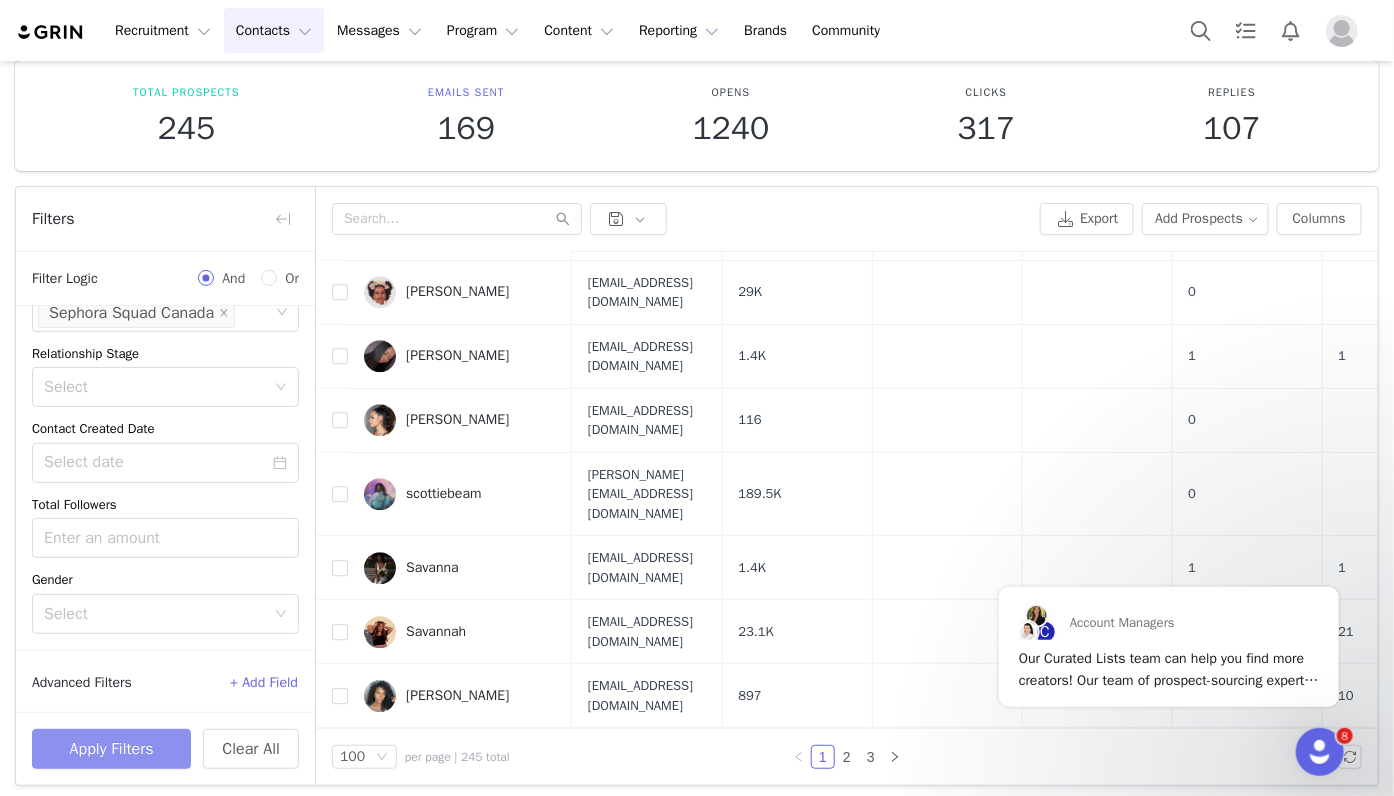 click on "Apply Filters" at bounding box center (111, 749) 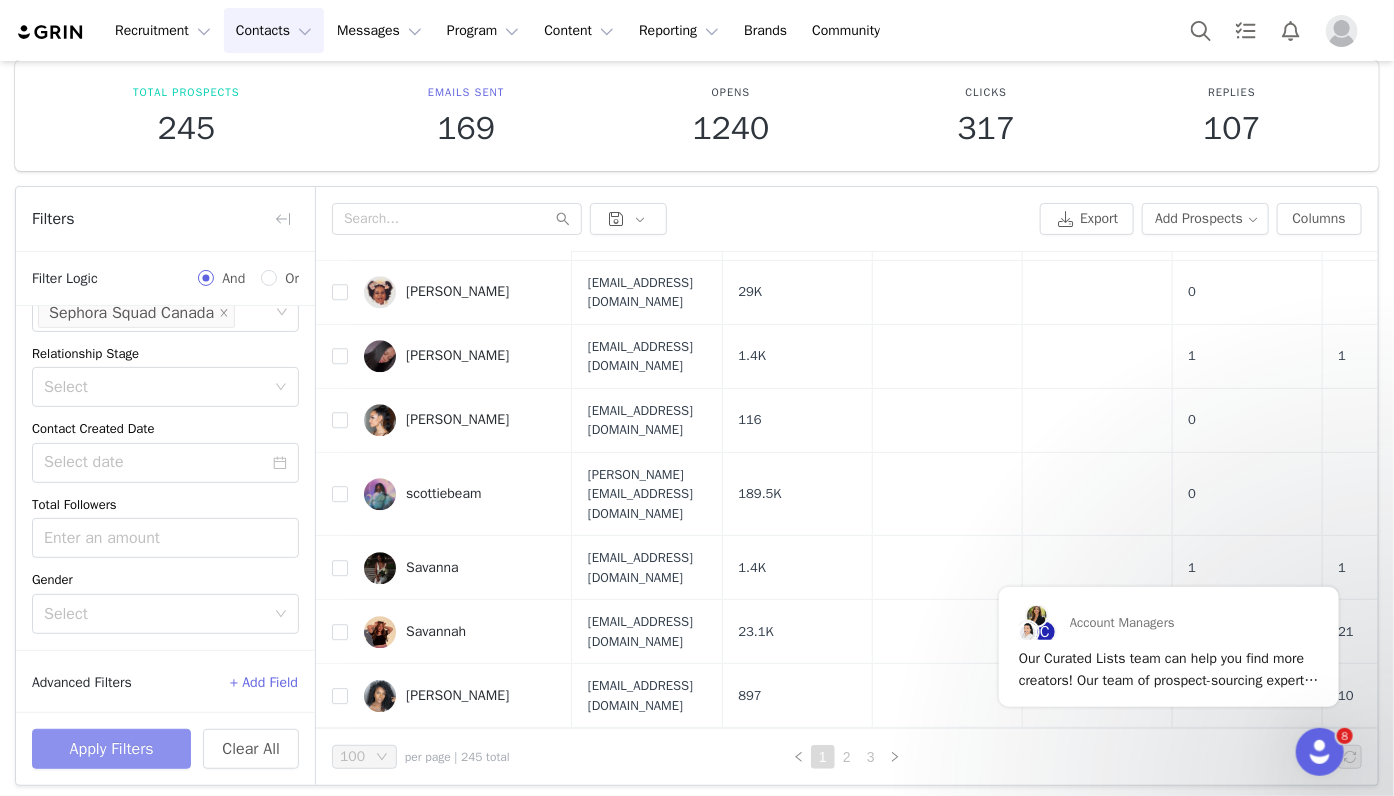 scroll, scrollTop: 0, scrollLeft: 0, axis: both 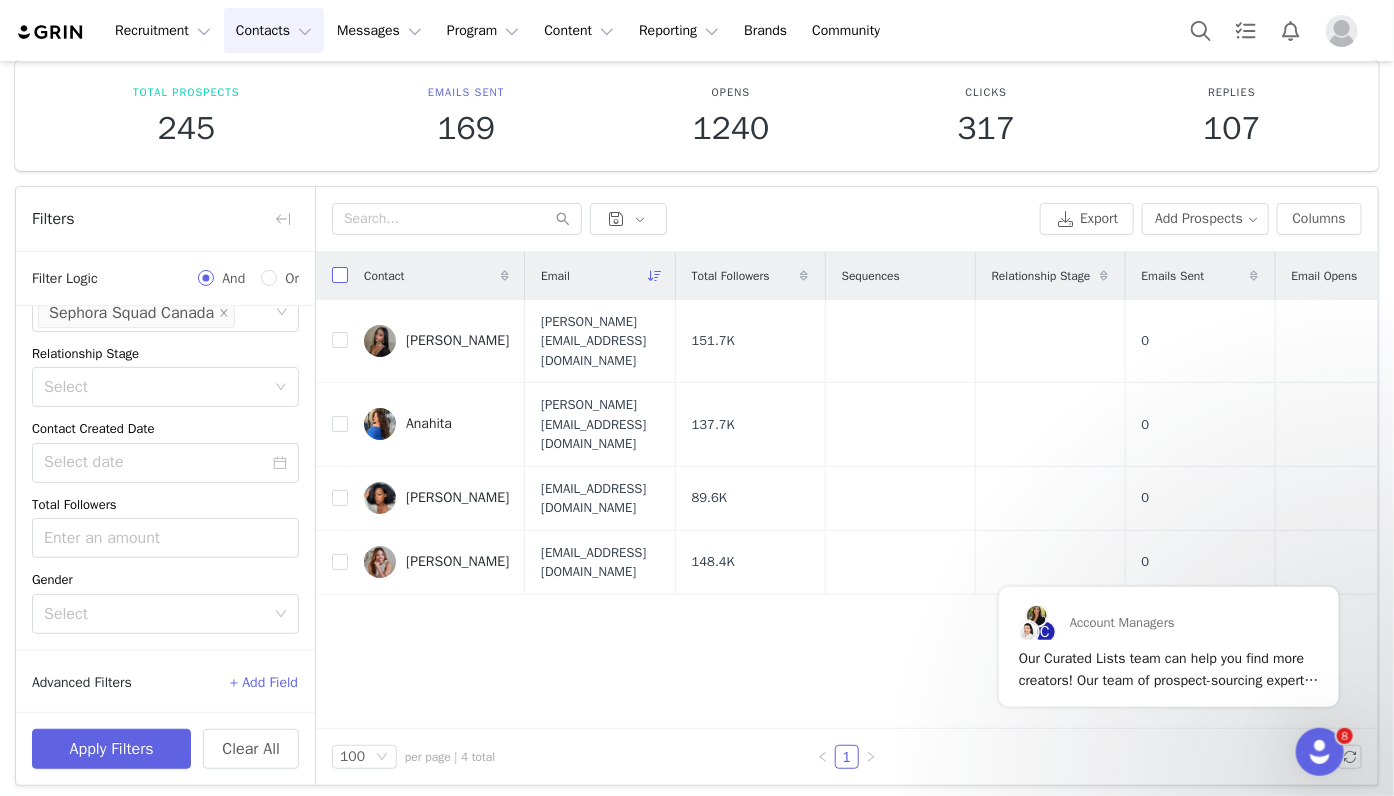click at bounding box center [340, 275] 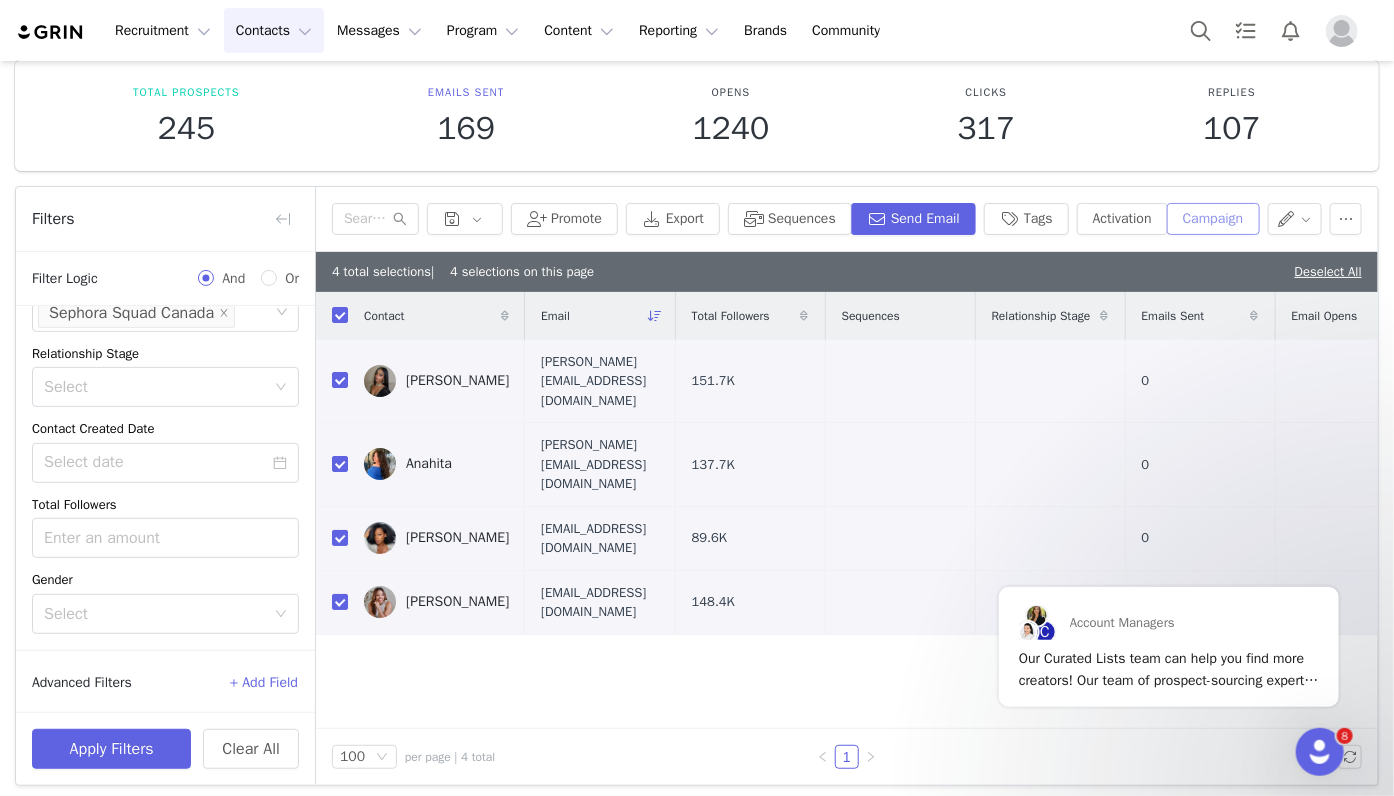 click on "Campaign" at bounding box center [1213, 219] 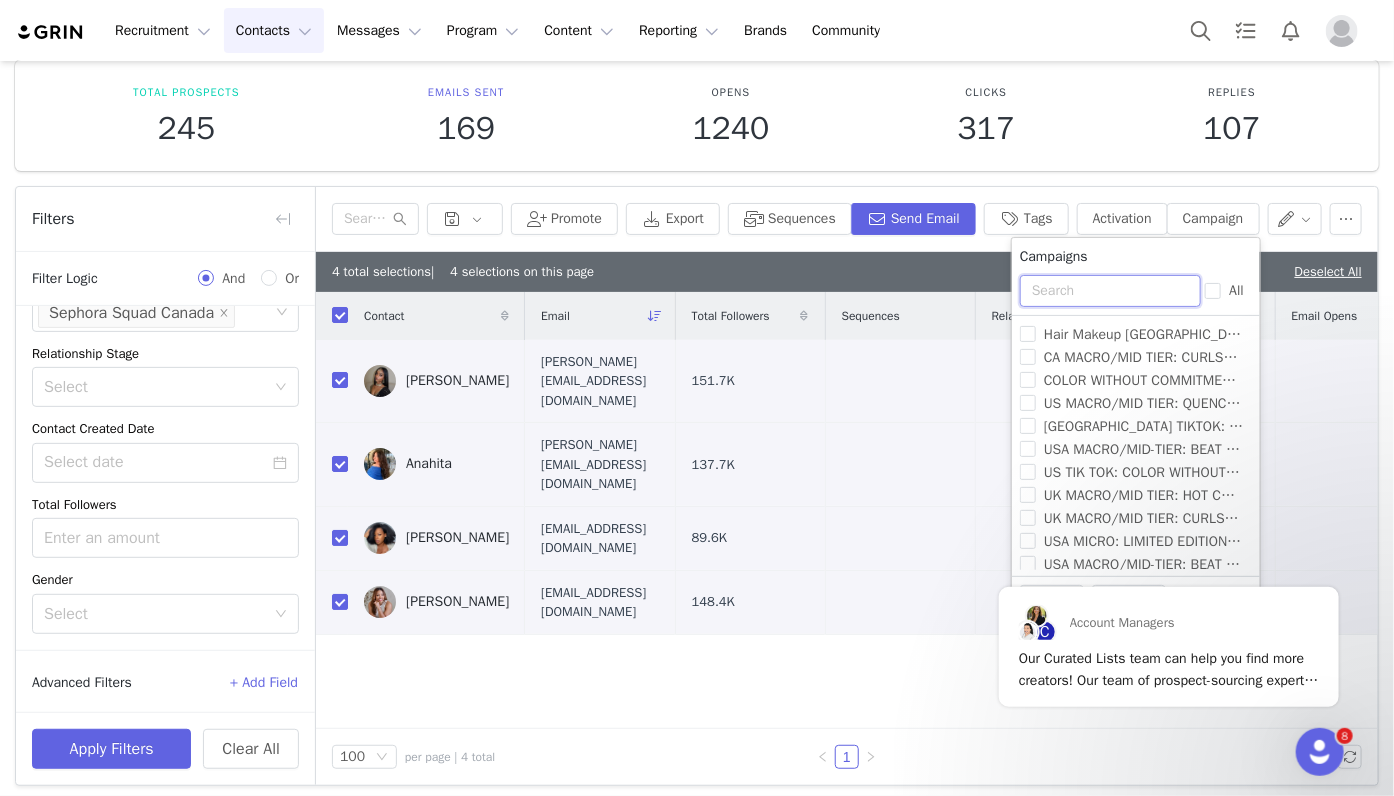 click at bounding box center (1110, 291) 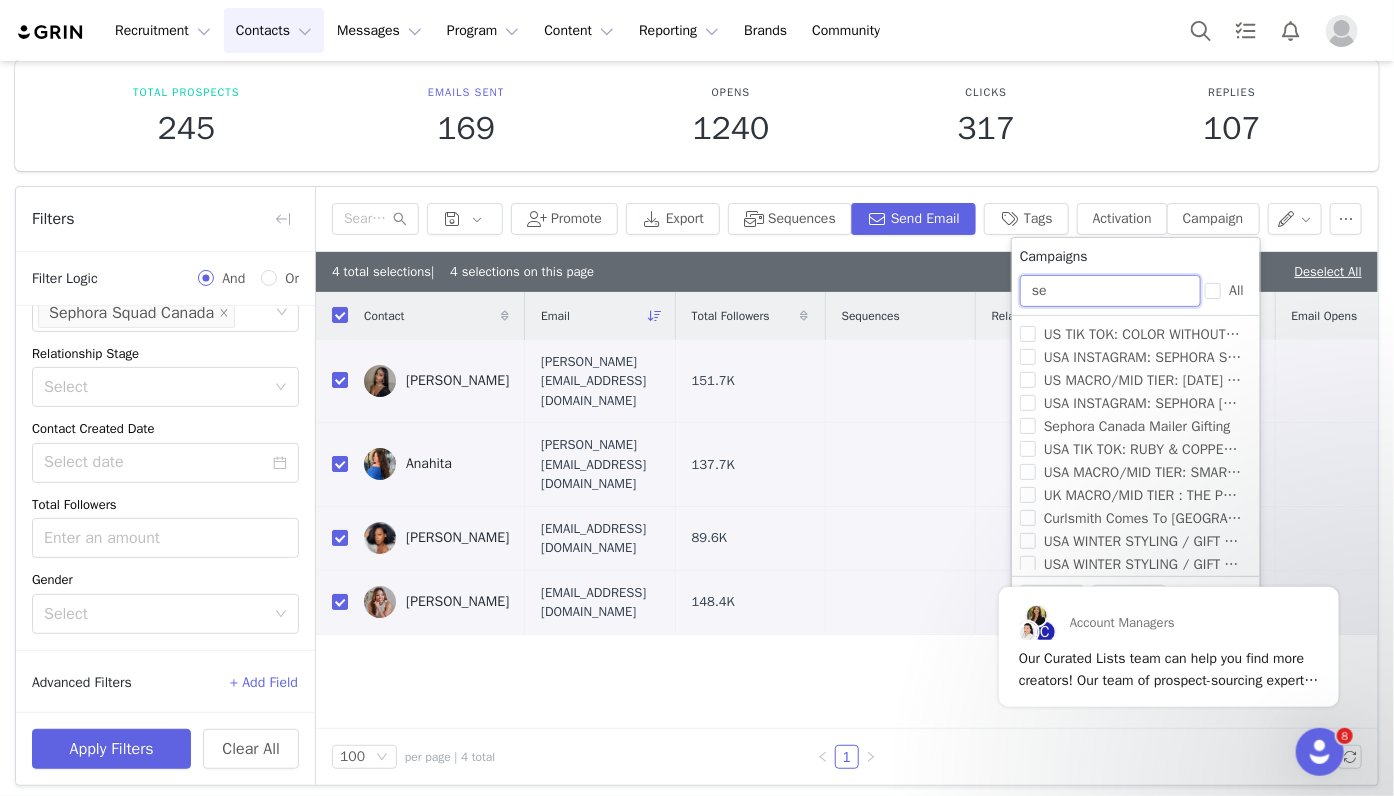 type on "s" 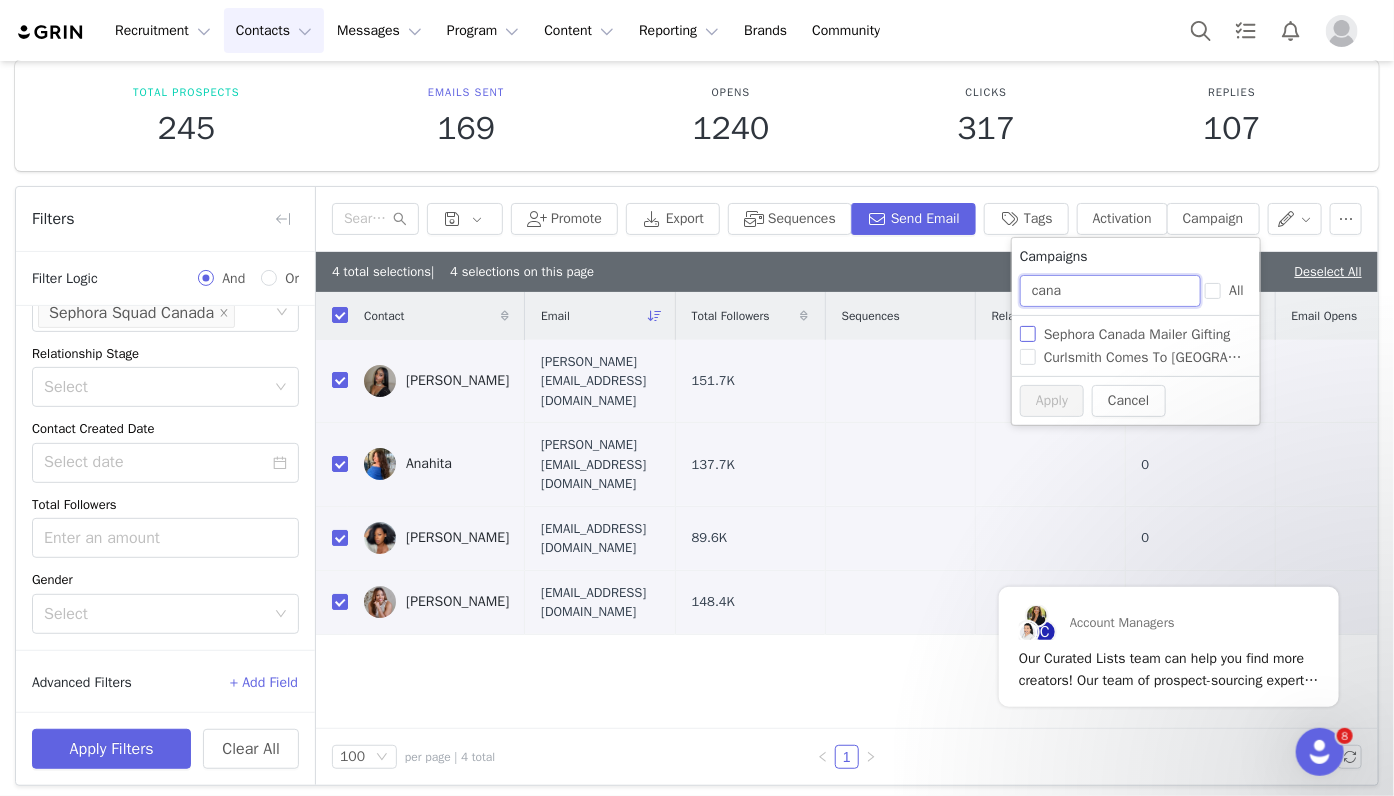 type on "cana" 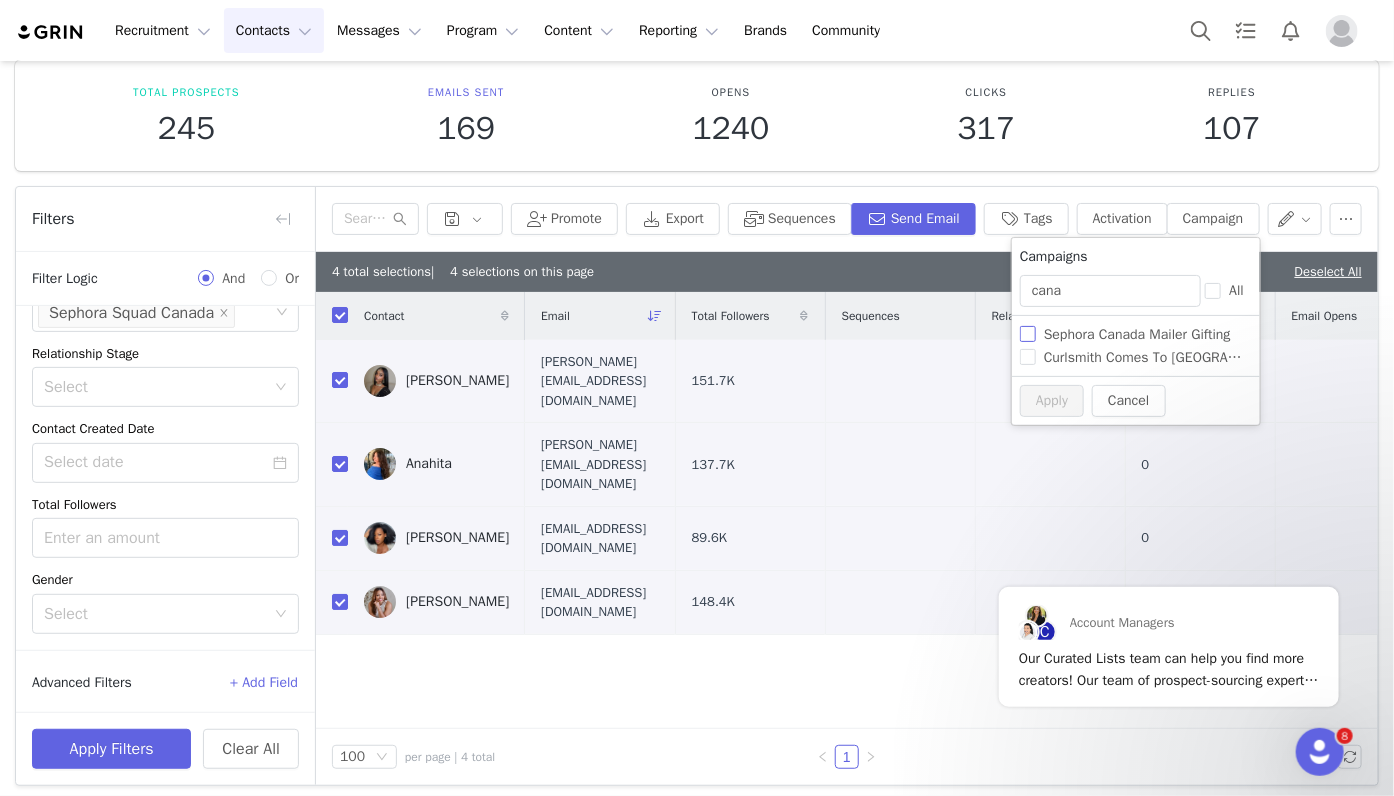 click on "Sephora Canada Mailer Gifting" at bounding box center (1137, 334) 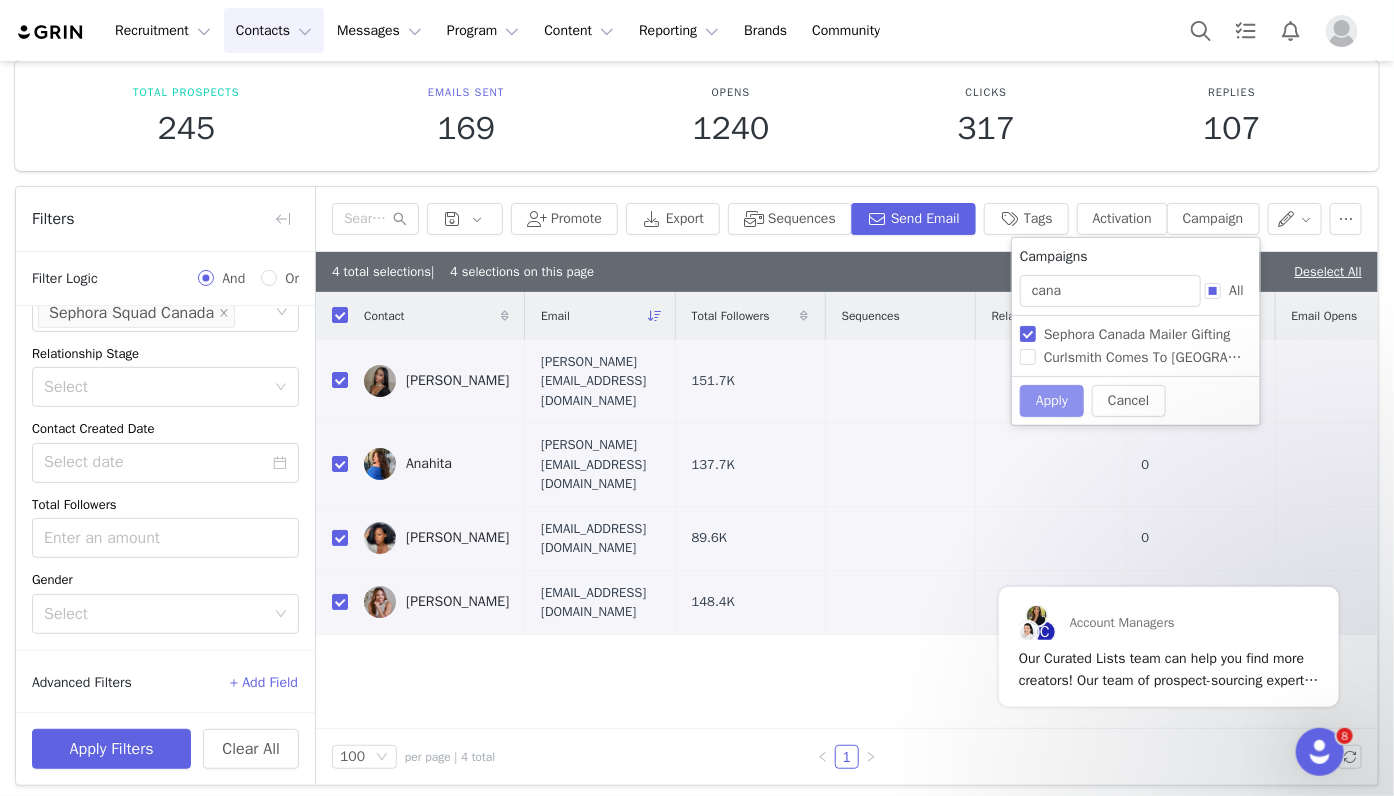 click on "Apply" at bounding box center (1052, 401) 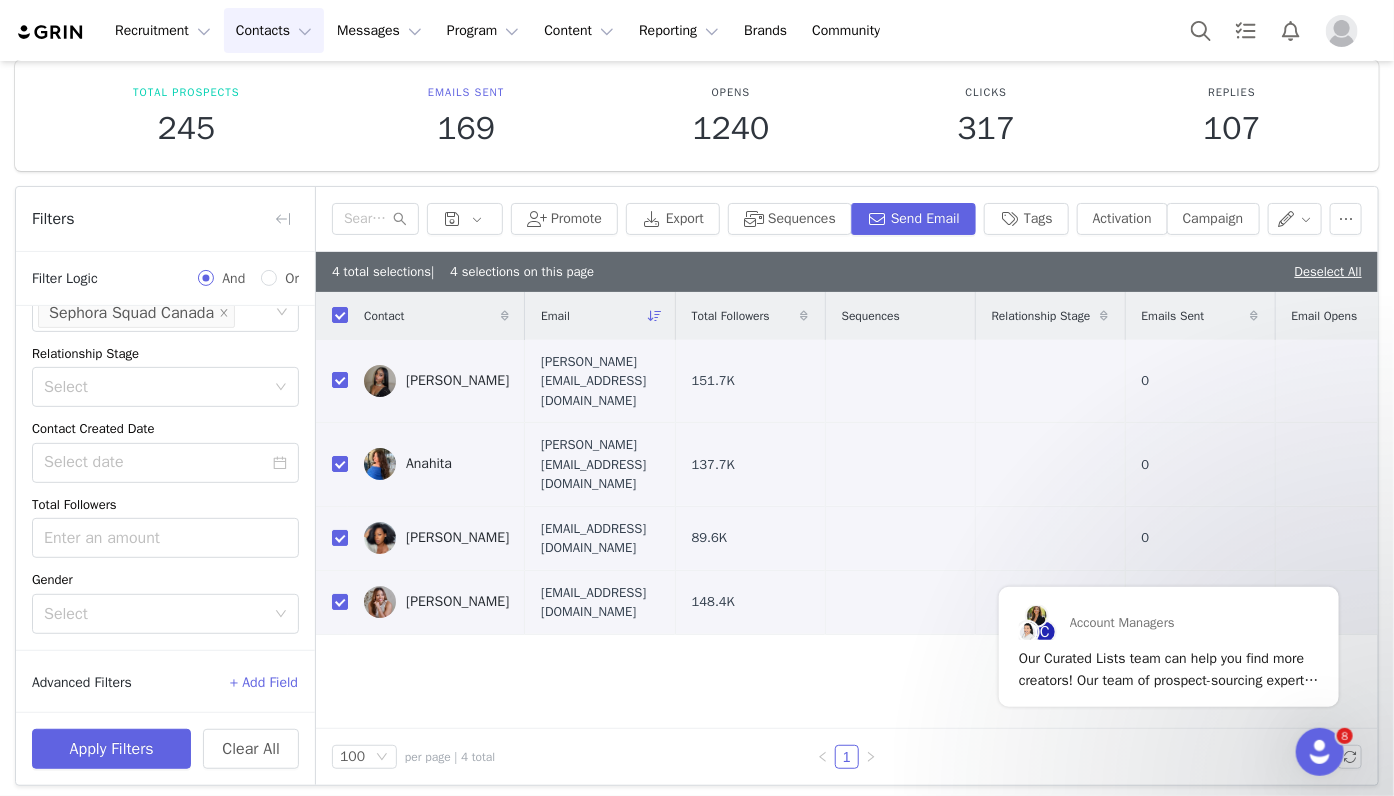 click on "Contact   Email   Total Followers   Sequences   Relationship Stage   Emails Sent   Email Opens   Email Clicks   Email Replies   Source   Curated List   [PERSON_NAME]  [PERSON_NAME][EMAIL_ADDRESS][DOMAIN_NAME] 151.7K 0 Browser Extension     [PERSON_NAME]   [PERSON_NAME][EMAIL_ADDRESS][DOMAIN_NAME] 137.7K 0 Browser Extension     [PERSON_NAME]  [EMAIL_ADDRESS][DOMAIN_NAME] 89.6K 0 Landing Page     [PERSON_NAME]  [EMAIL_ADDRESS][DOMAIN_NAME] 148.4K 0 Browser Extension" at bounding box center (847, 510) 